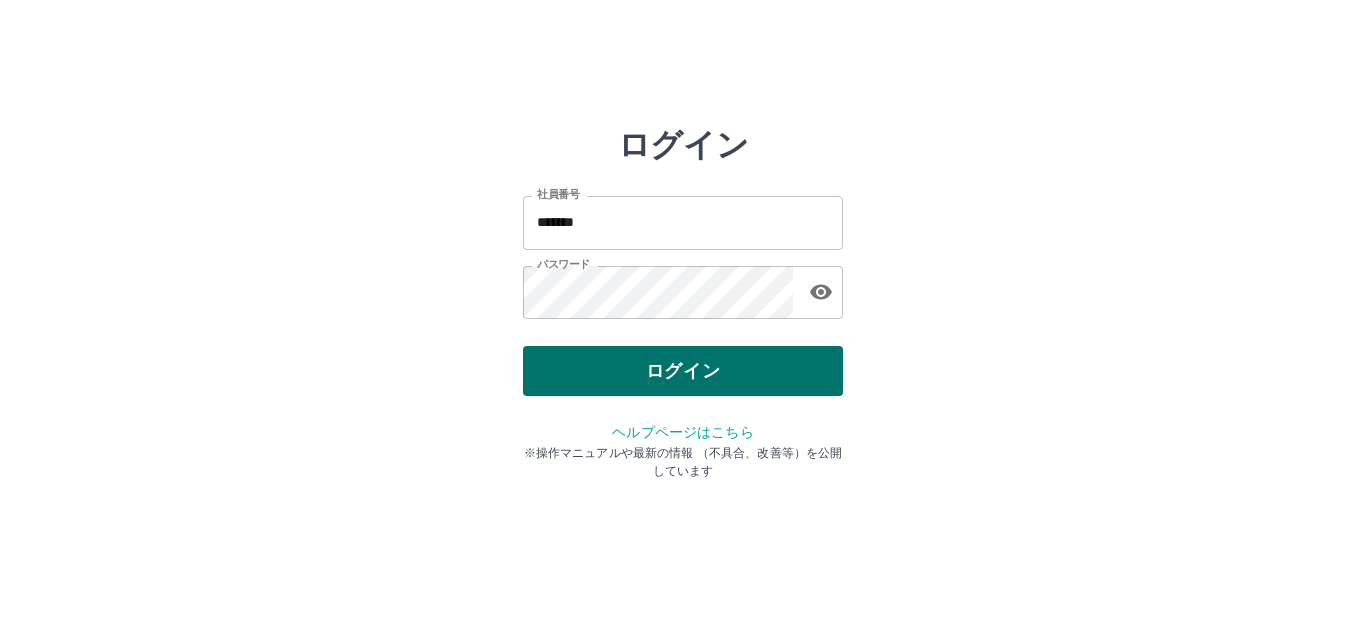 scroll, scrollTop: 0, scrollLeft: 0, axis: both 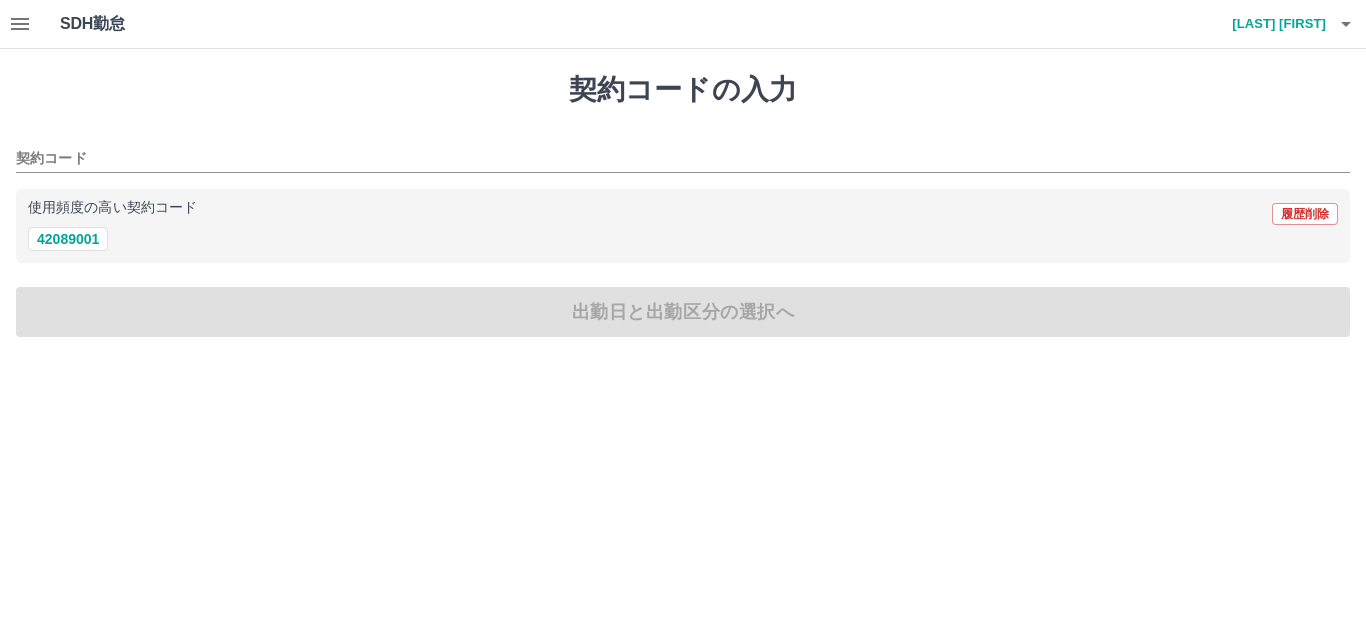 click 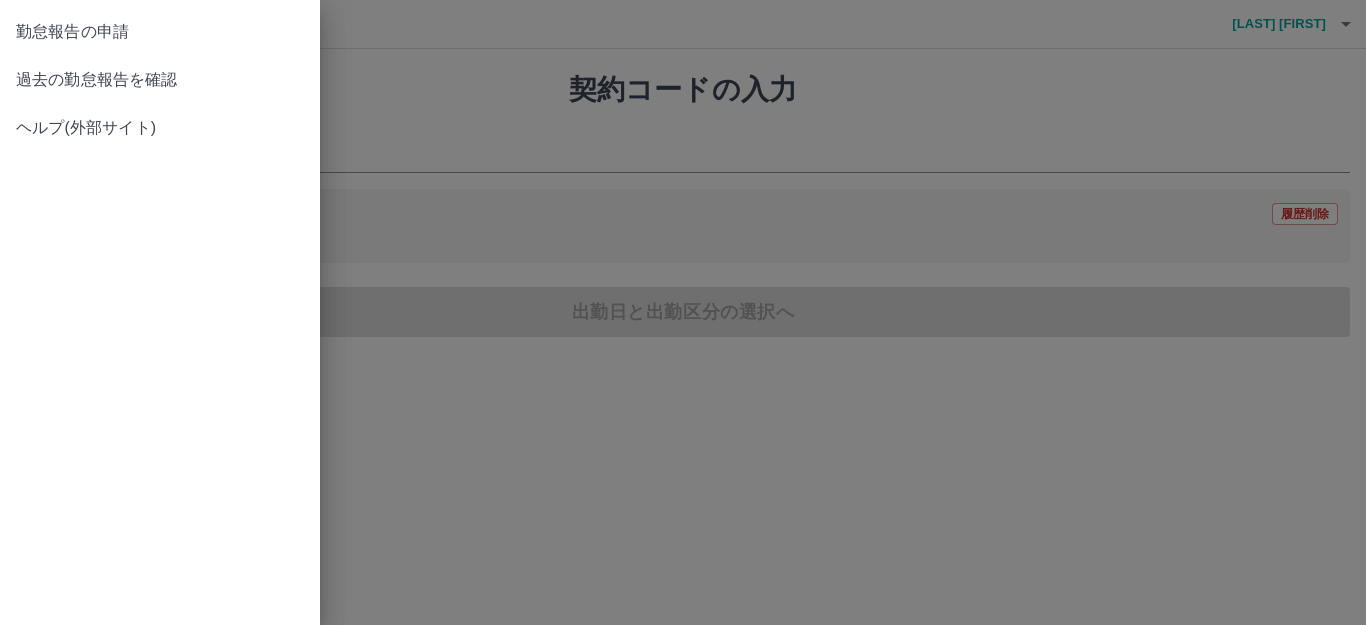 click on "過去の勤怠報告を確認" at bounding box center [160, 80] 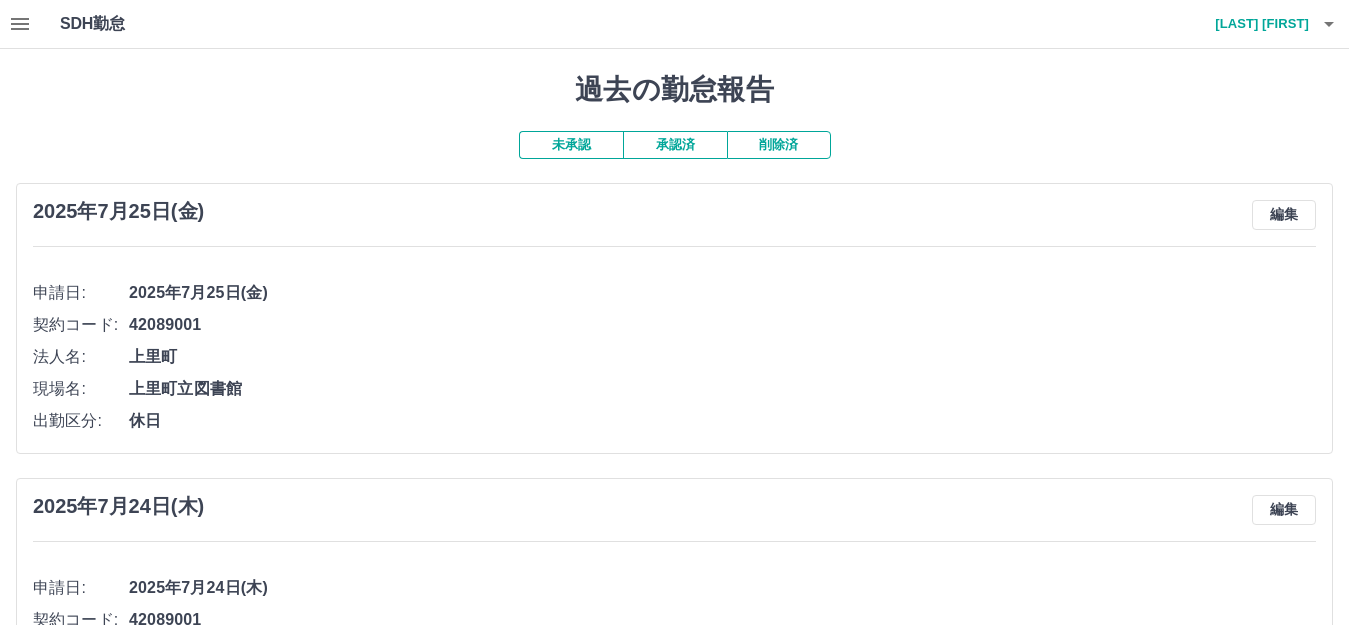 click on "未承認" at bounding box center [571, 145] 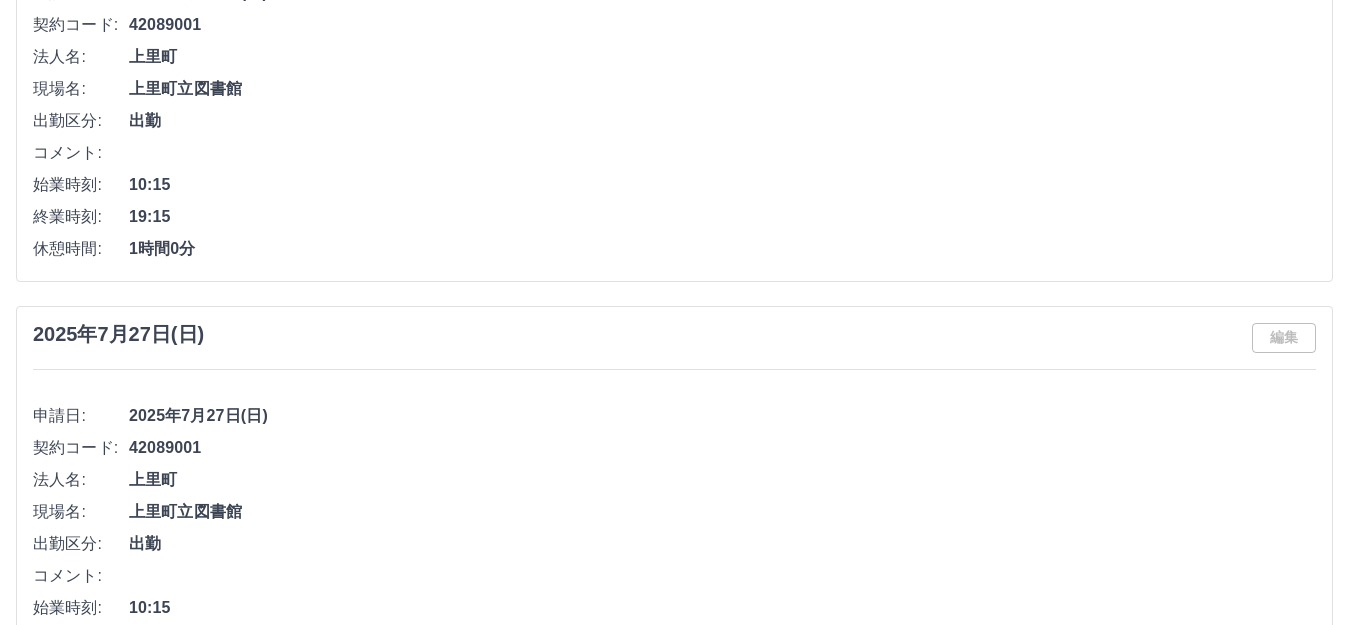 scroll, scrollTop: 0, scrollLeft: 0, axis: both 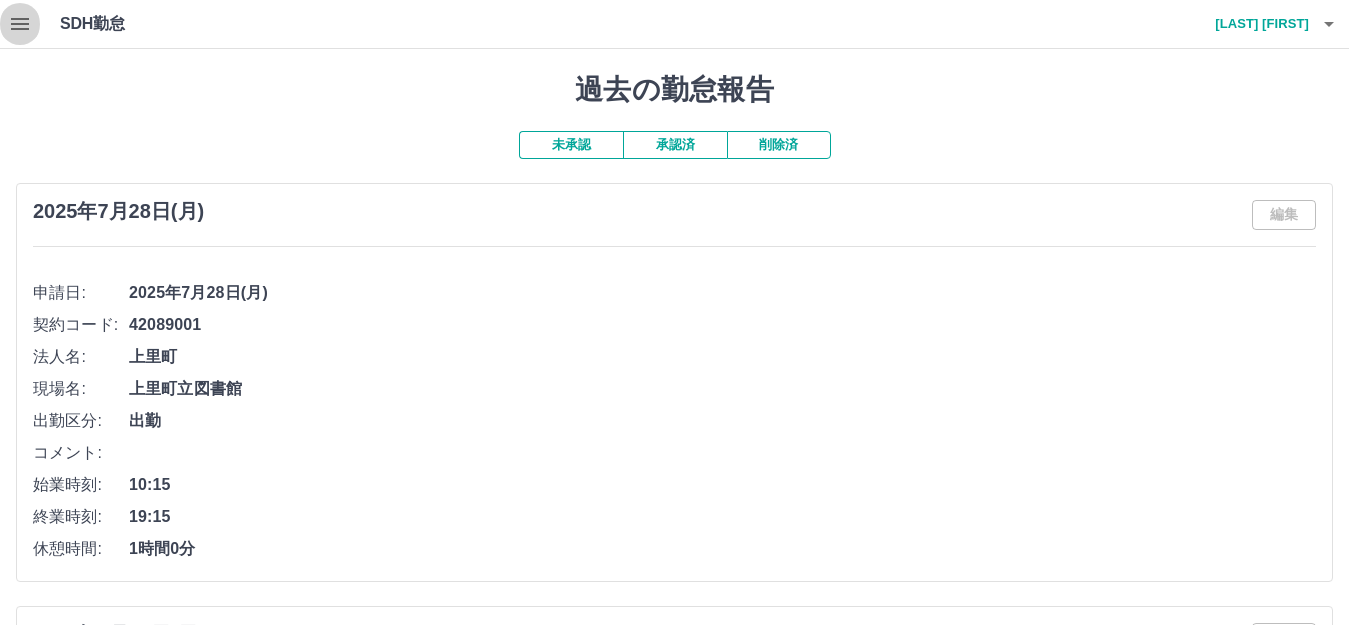 click 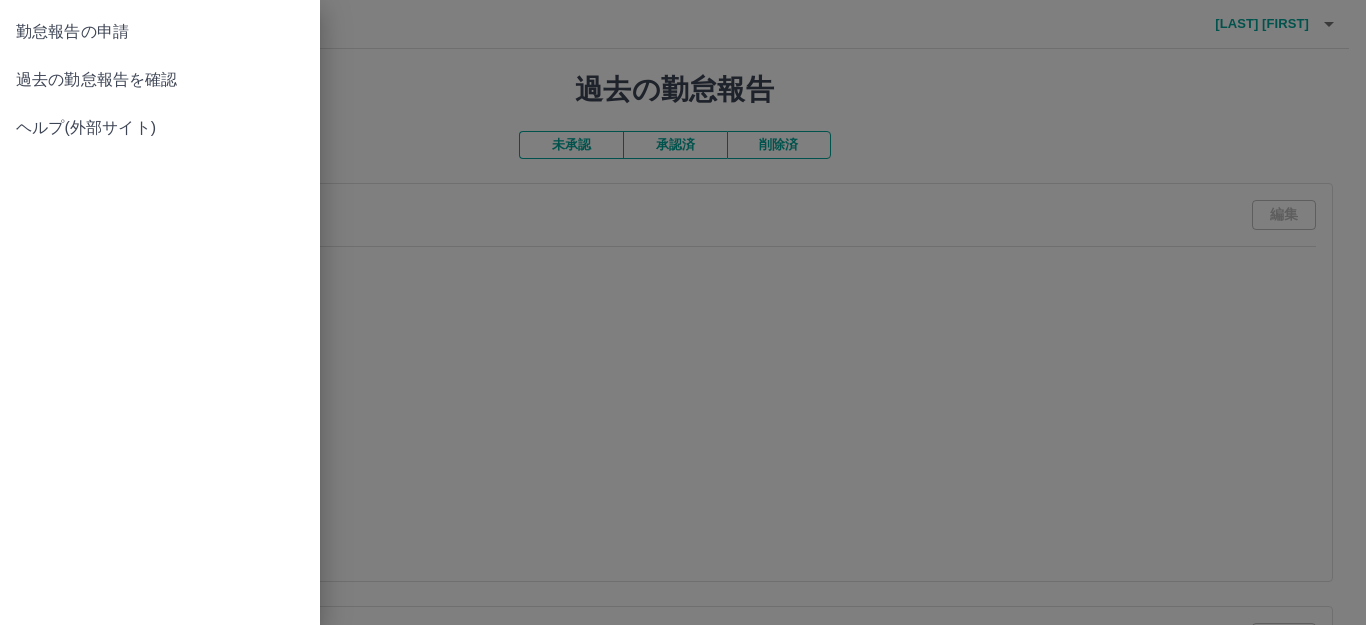 click on "勤怠報告の申請" at bounding box center [160, 32] 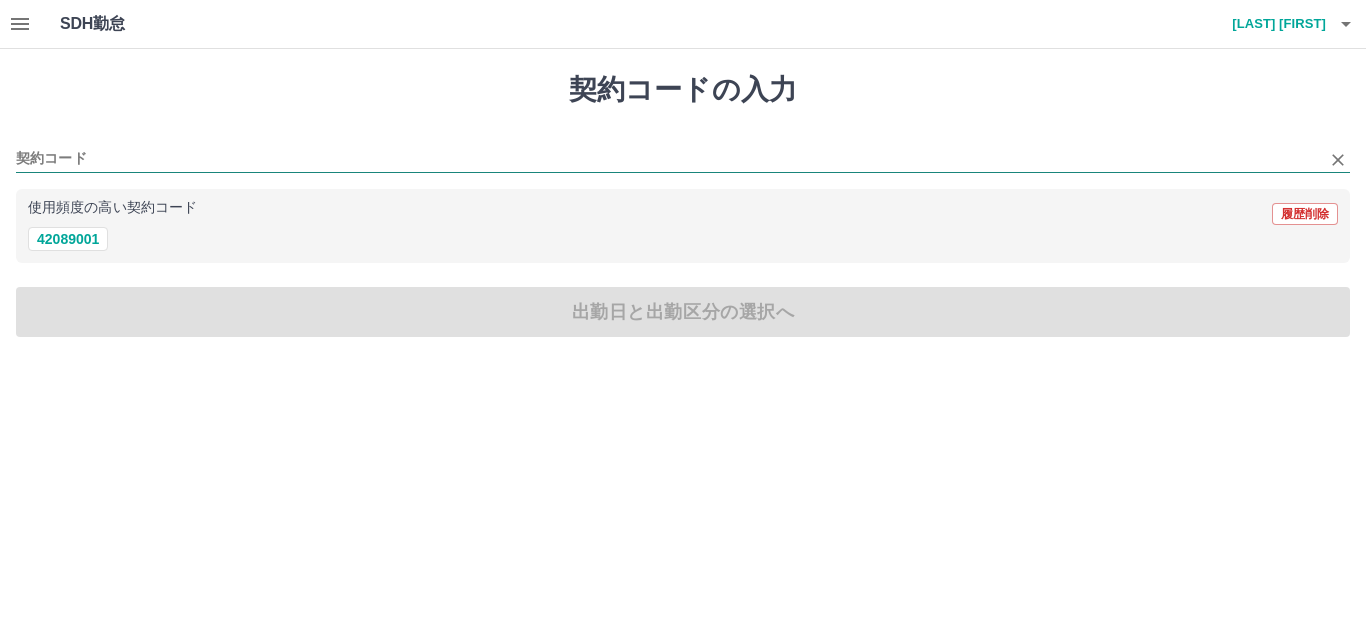click on "契約コード" at bounding box center (668, 159) 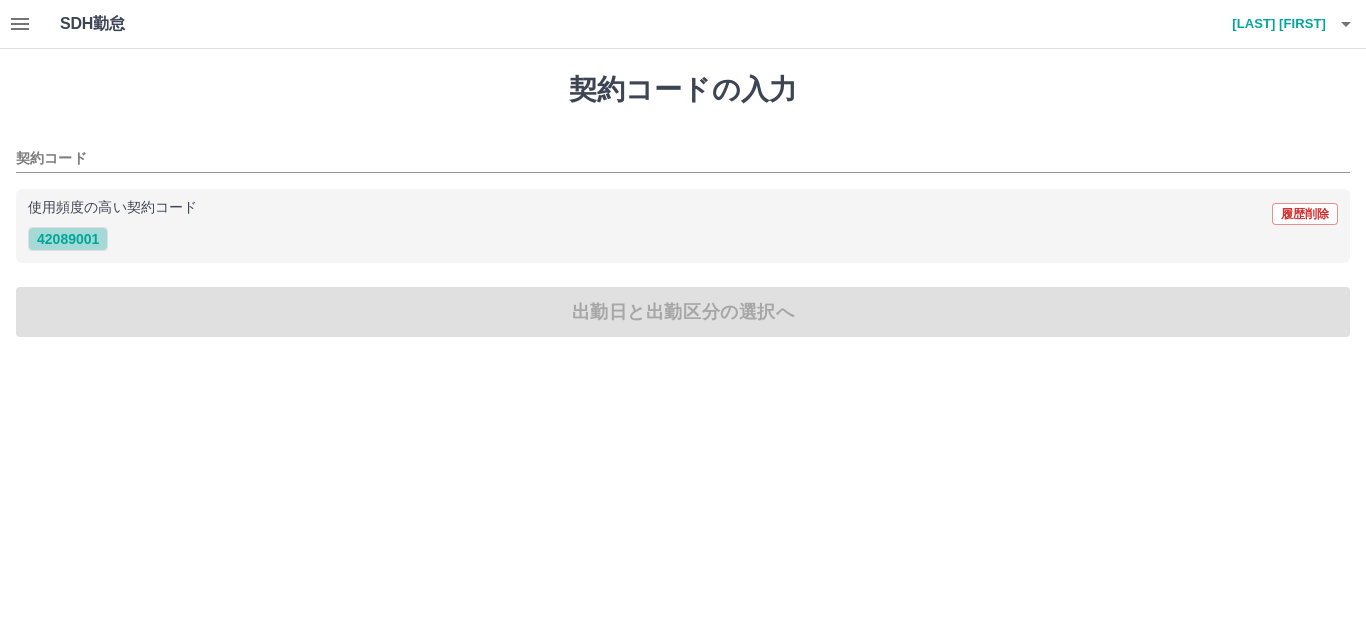 click on "42089001" at bounding box center [68, 239] 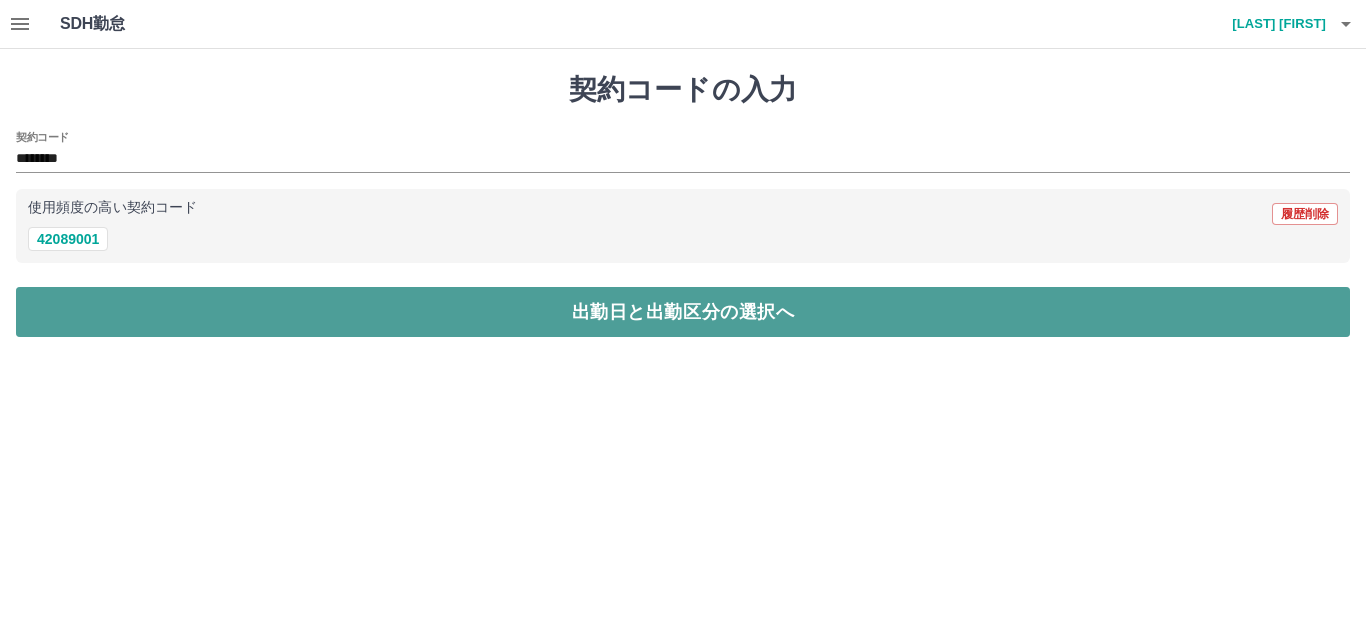 click on "出勤日と出勤区分の選択へ" at bounding box center (683, 312) 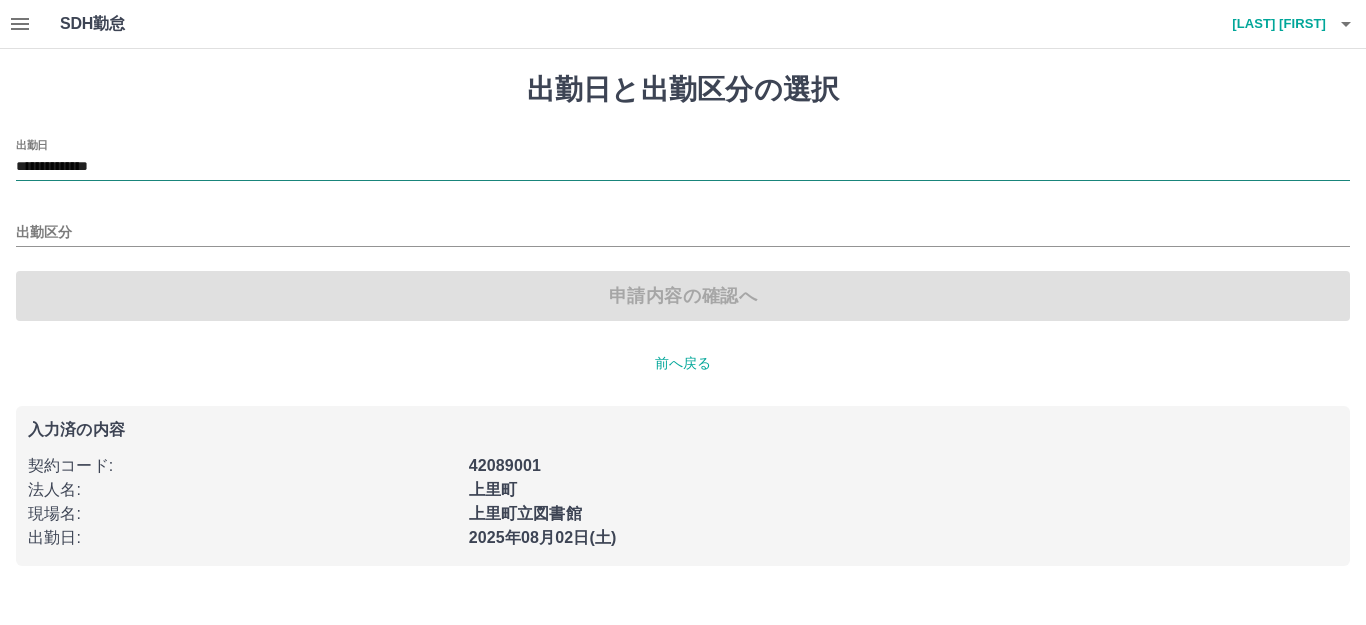 click on "**********" at bounding box center [683, 167] 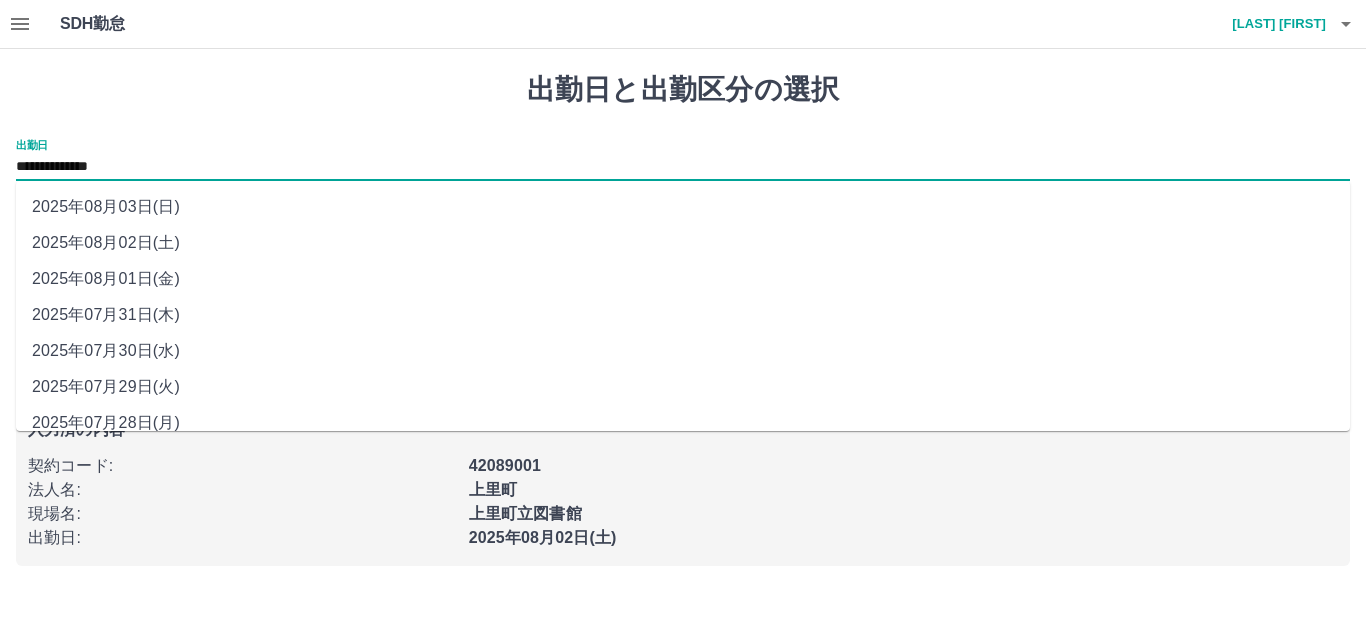 click on "2025年07月30日(水)" at bounding box center [683, 351] 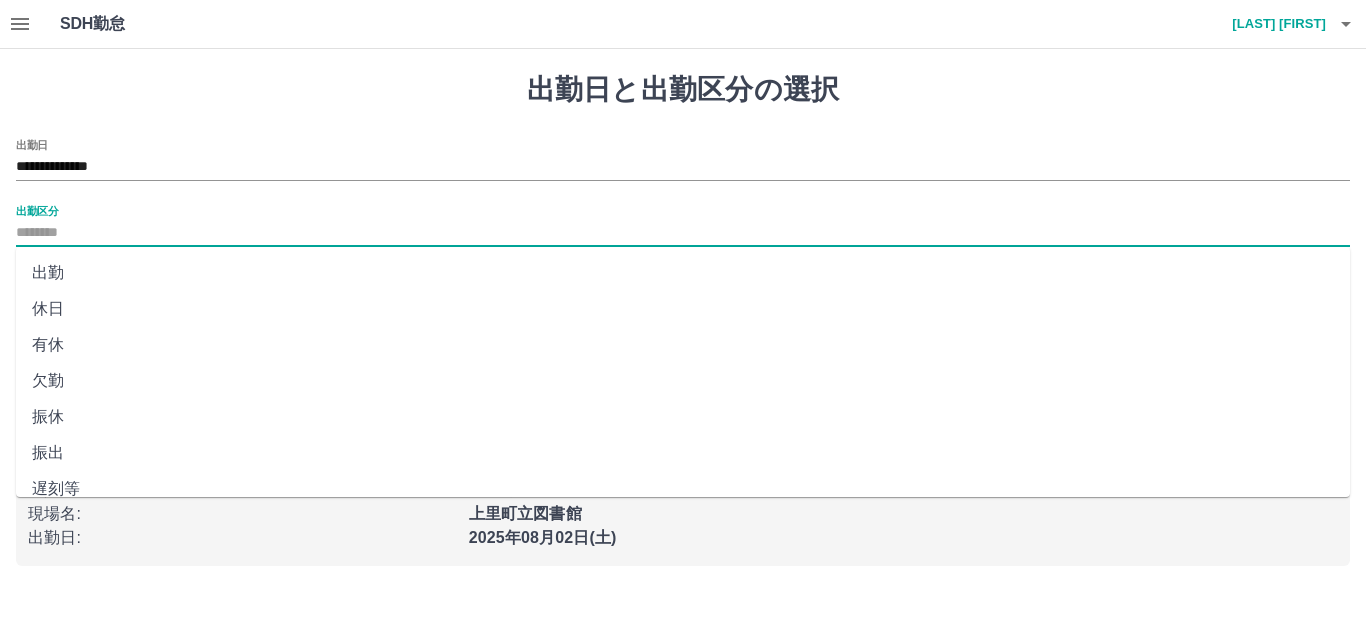 click on "出勤区分" at bounding box center (683, 233) 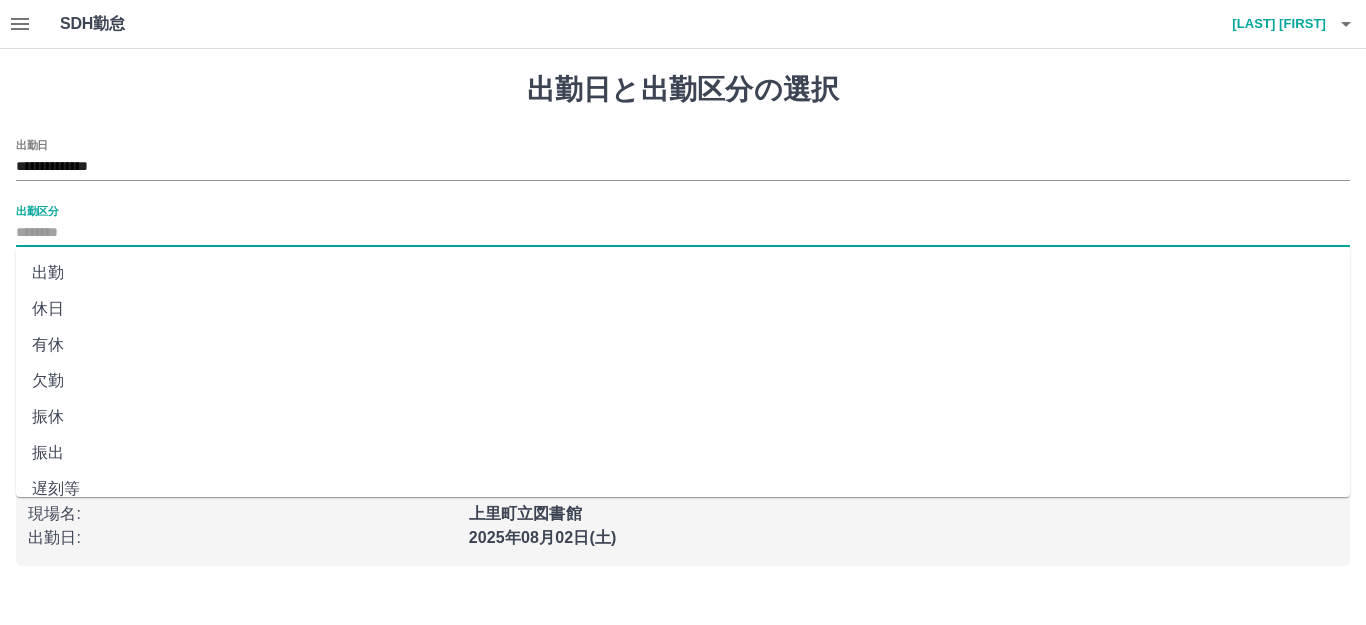 click on "出勤" at bounding box center (683, 273) 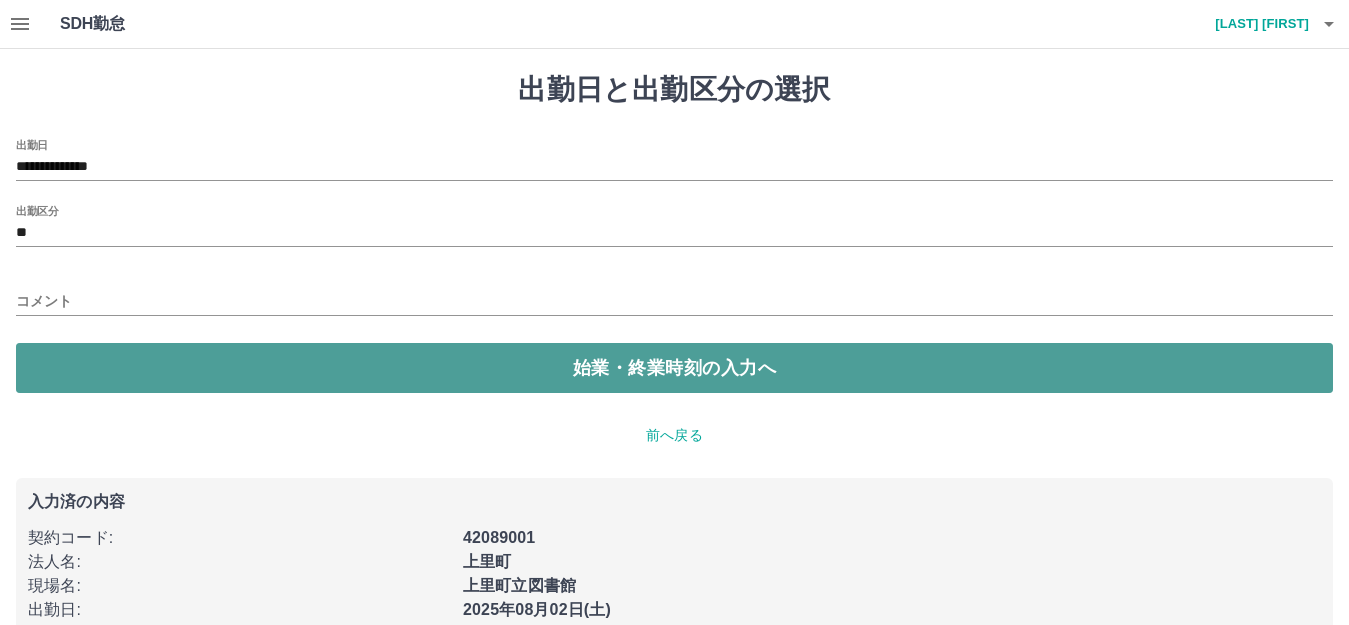click on "始業・終業時刻の入力へ" at bounding box center (674, 368) 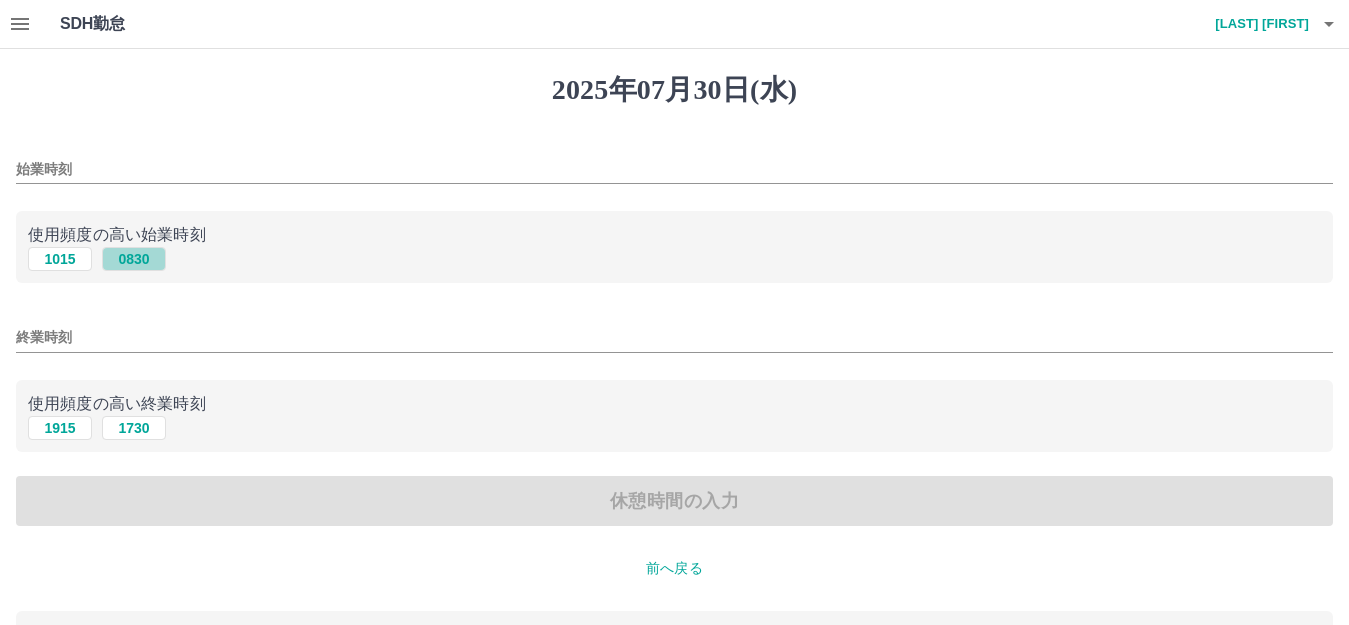 click on "0830" at bounding box center (134, 259) 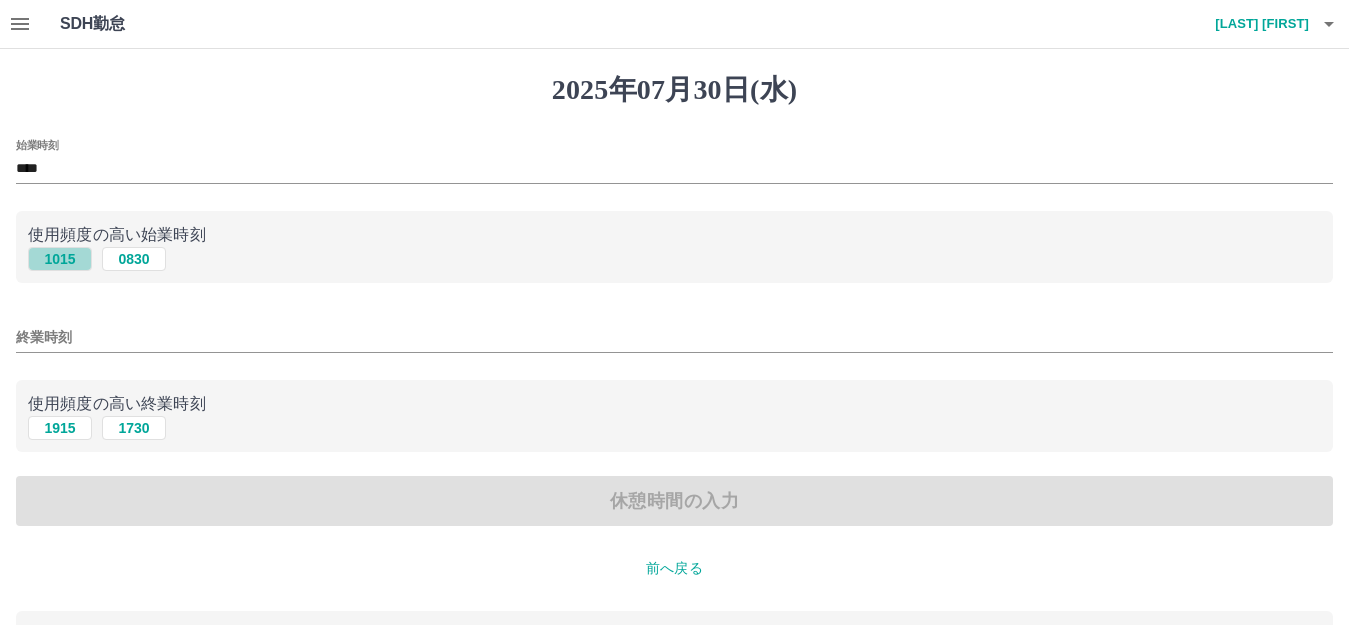 click on "1015" at bounding box center (60, 259) 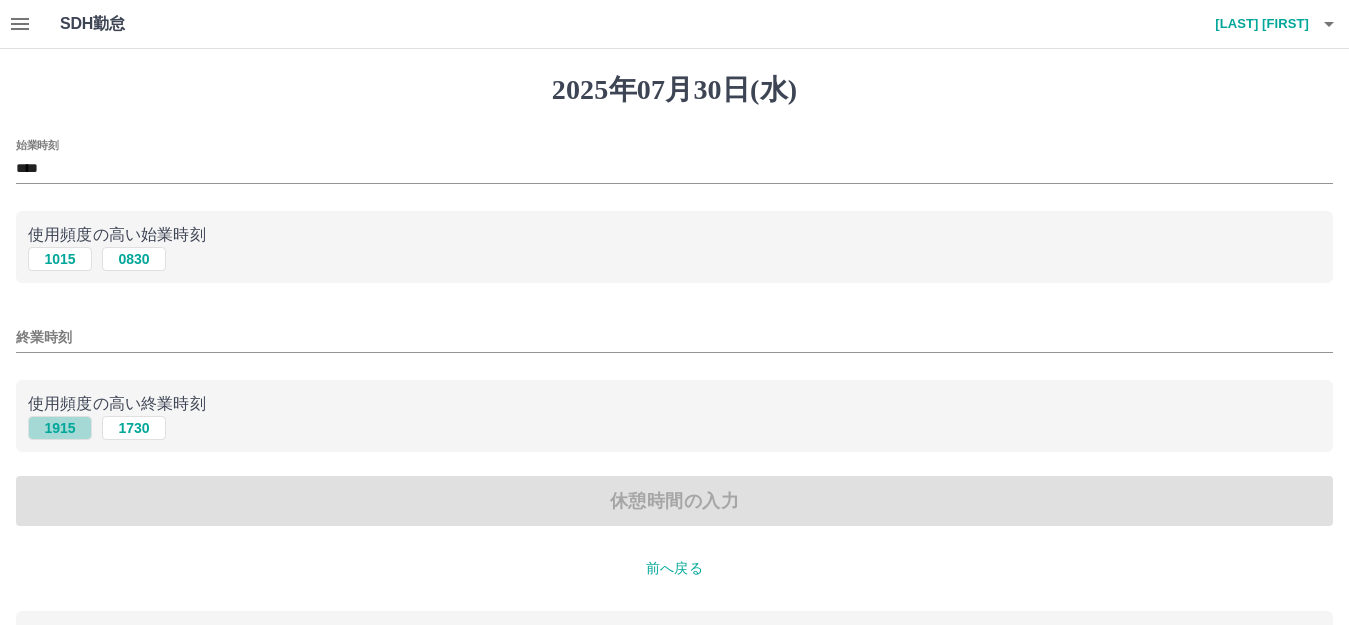 click on "1915" at bounding box center [60, 428] 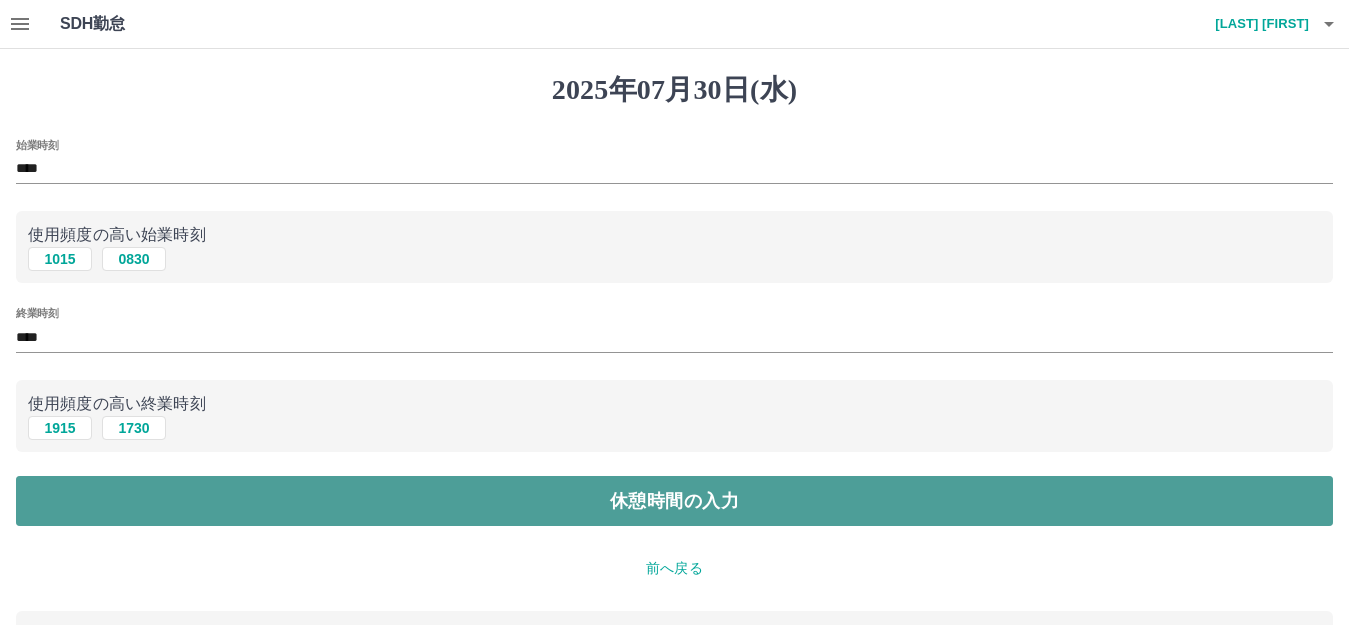 click on "休憩時間の入力" at bounding box center (674, 501) 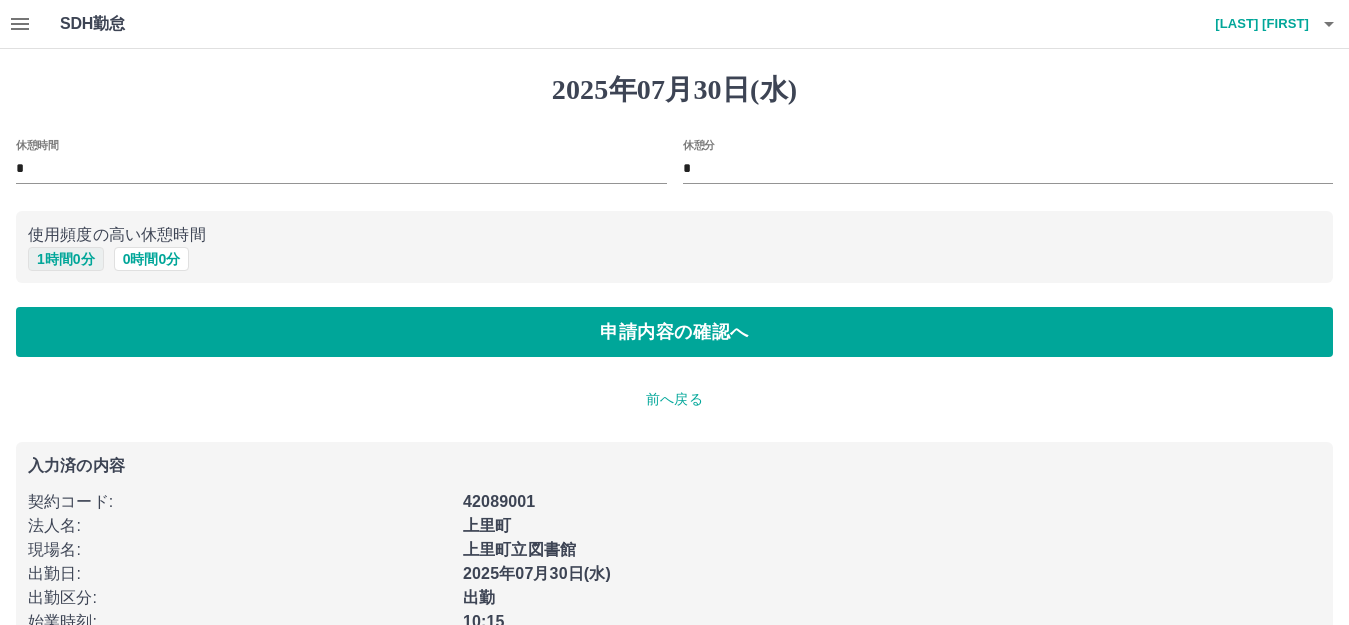 click on "1 時間 0 分" at bounding box center [66, 259] 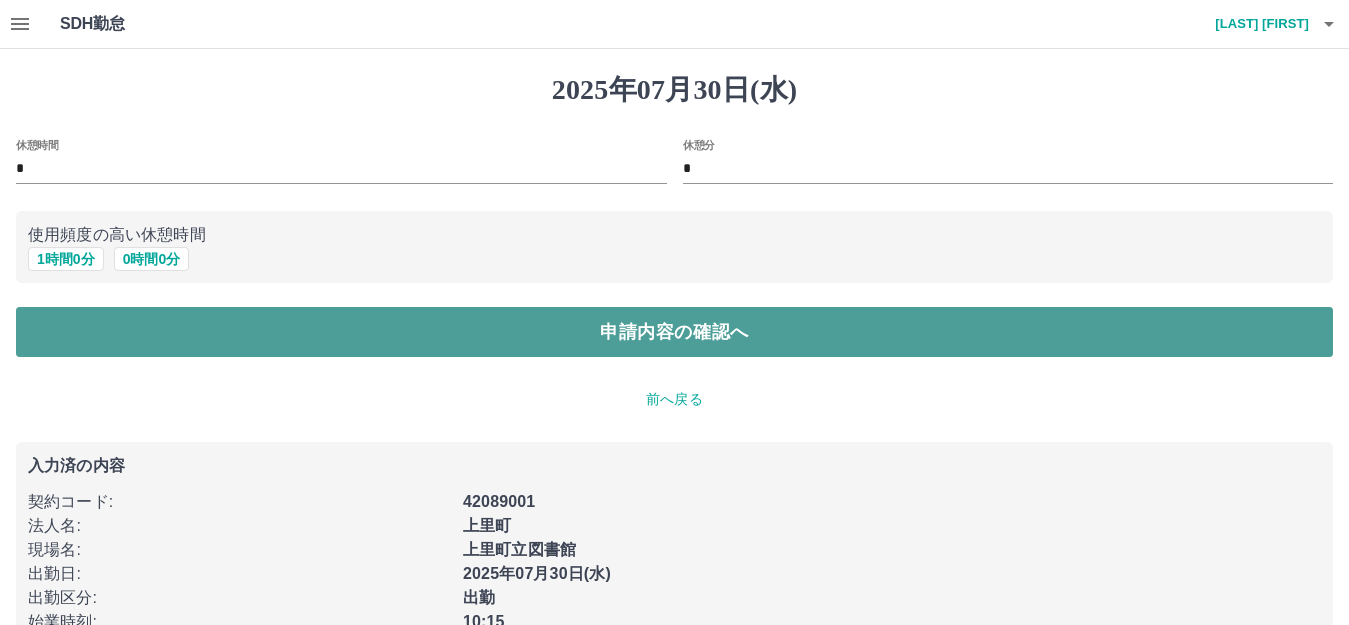 click on "申請内容の確認へ" at bounding box center [674, 332] 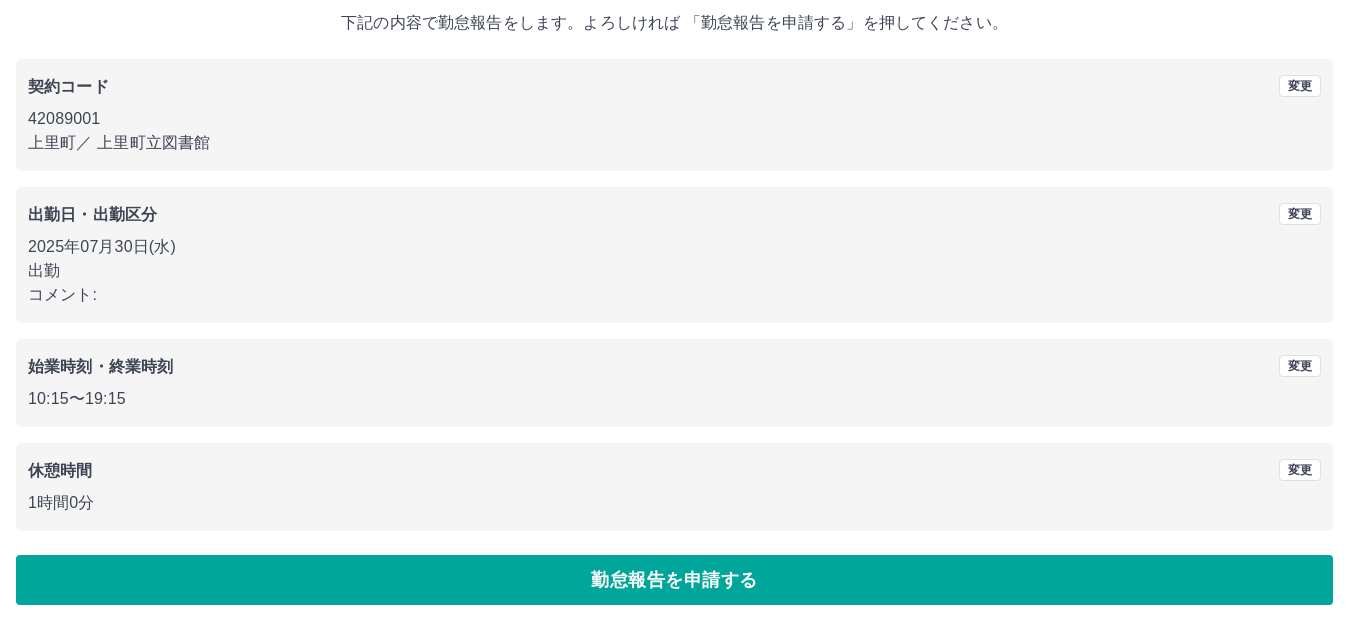 scroll, scrollTop: 124, scrollLeft: 0, axis: vertical 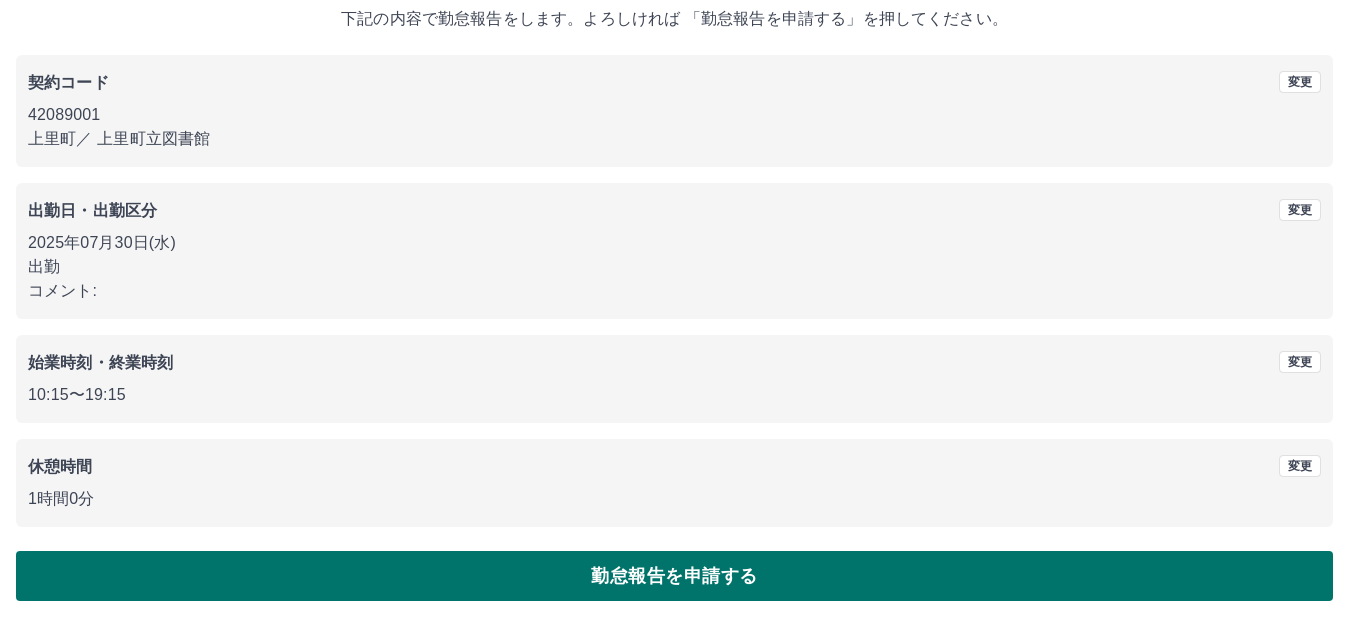click on "勤怠報告を申請する" at bounding box center [674, 576] 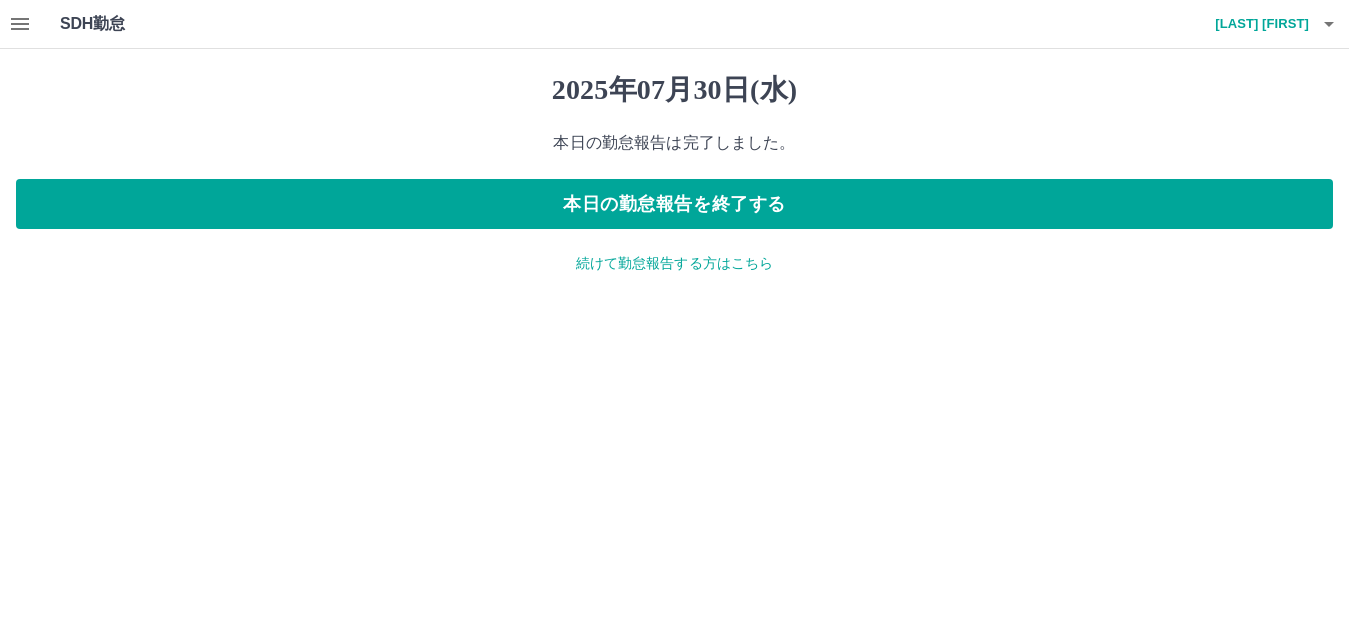 scroll, scrollTop: 0, scrollLeft: 0, axis: both 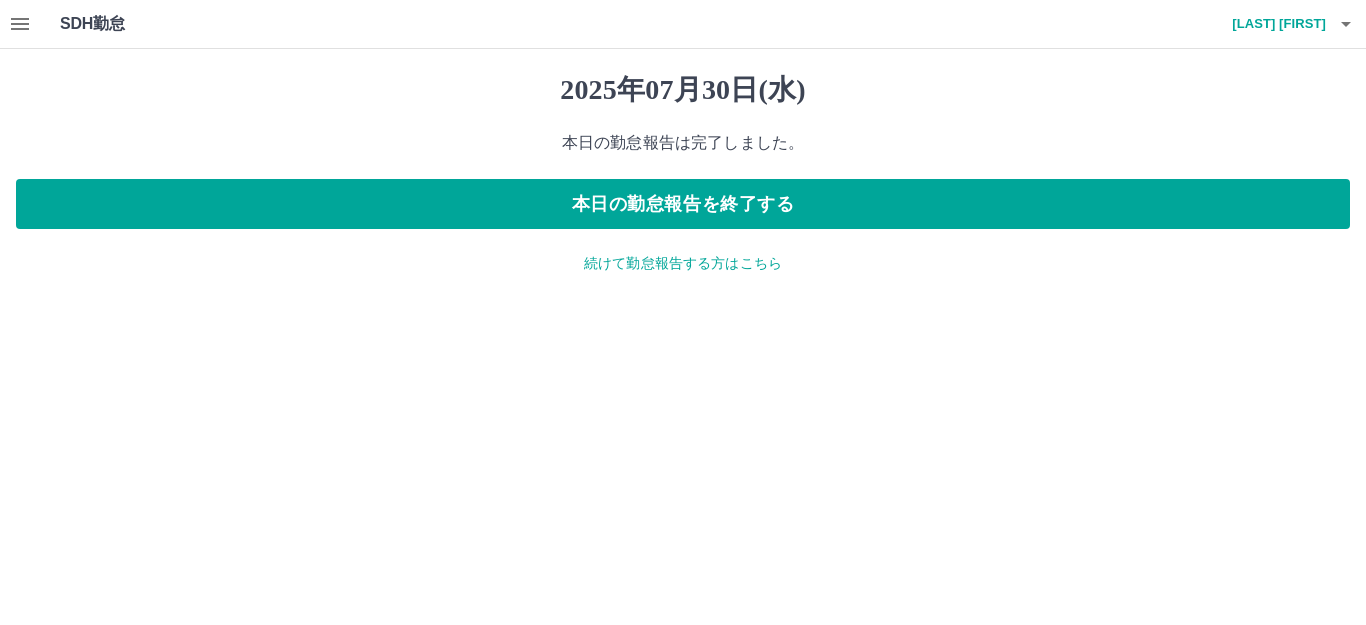 click on "続けて勤怠報告する方はこちら" at bounding box center [683, 263] 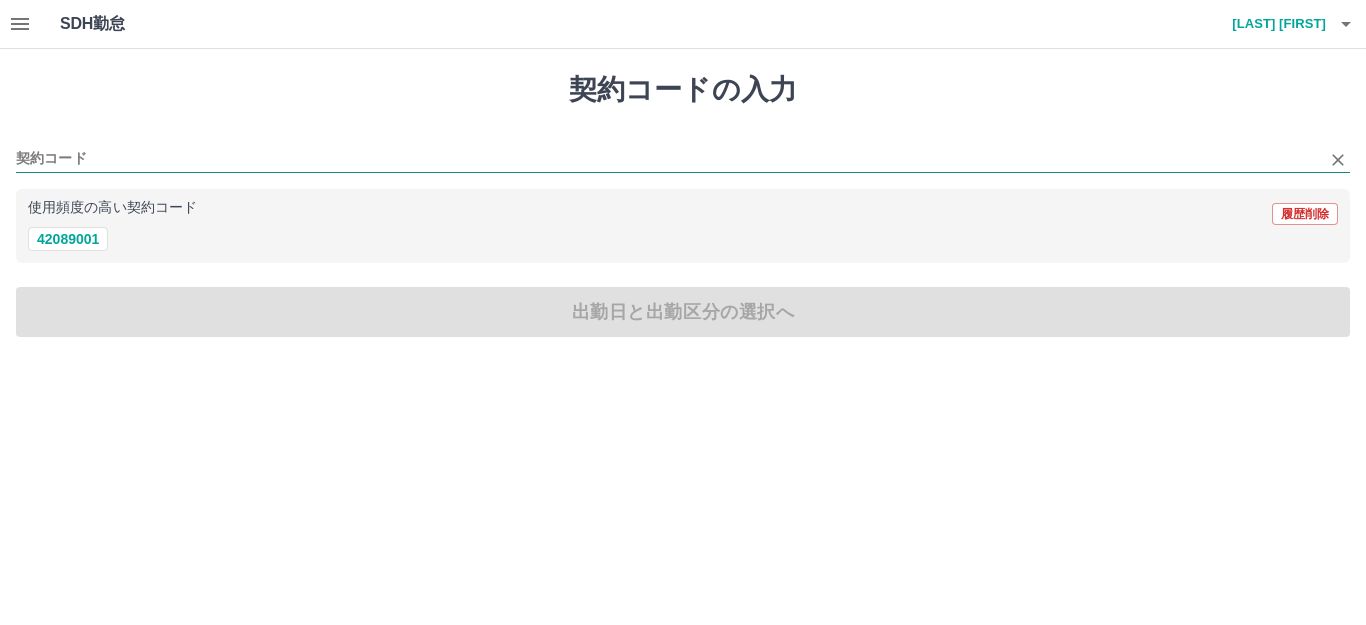 click on "契約コード" at bounding box center (668, 159) 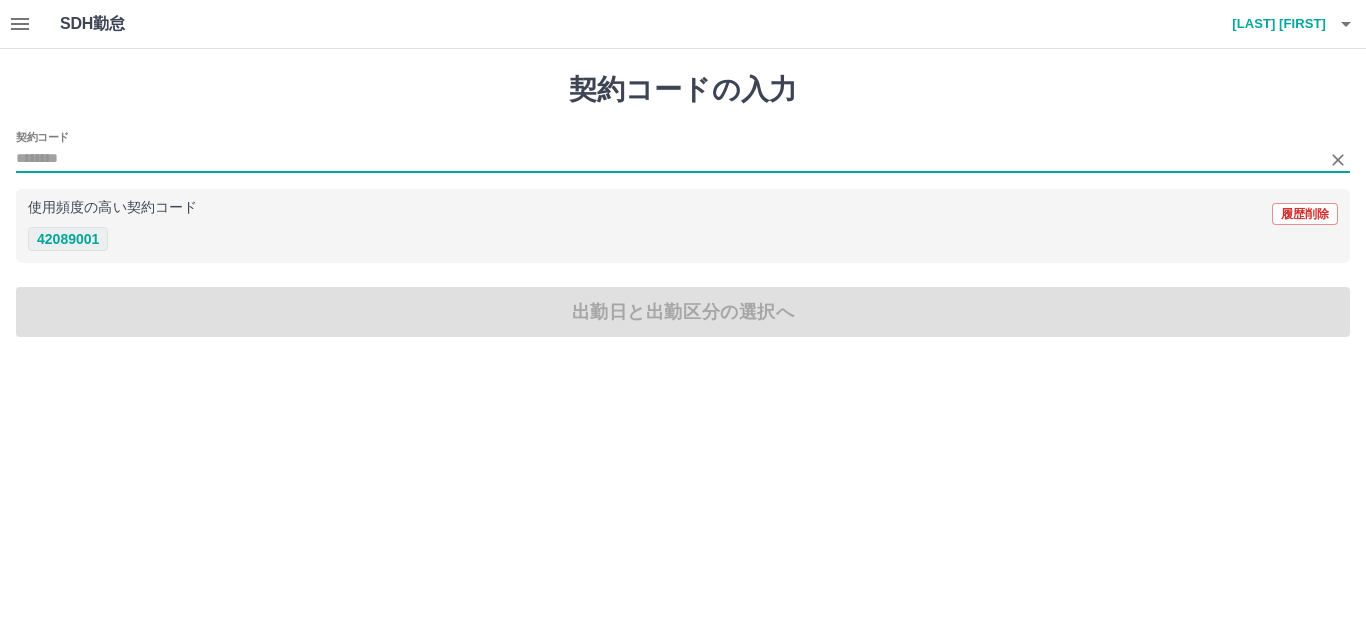 click on "42089001" at bounding box center (68, 239) 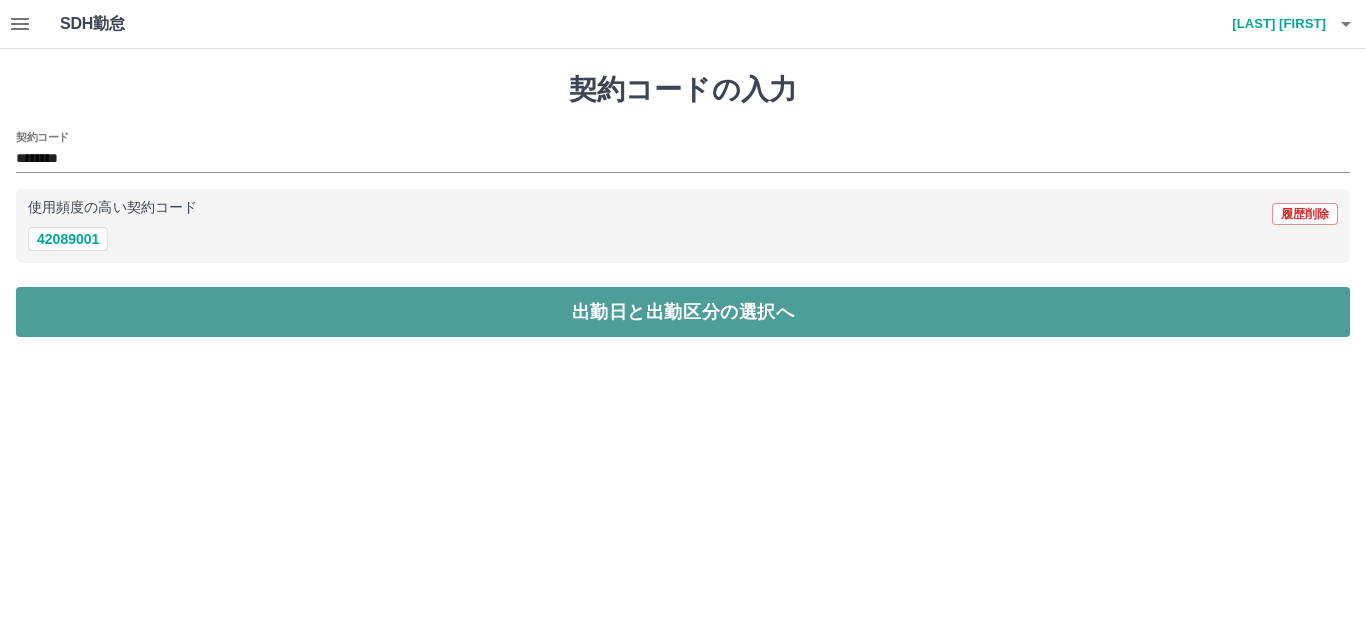 click on "出勤日と出勤区分の選択へ" at bounding box center (683, 312) 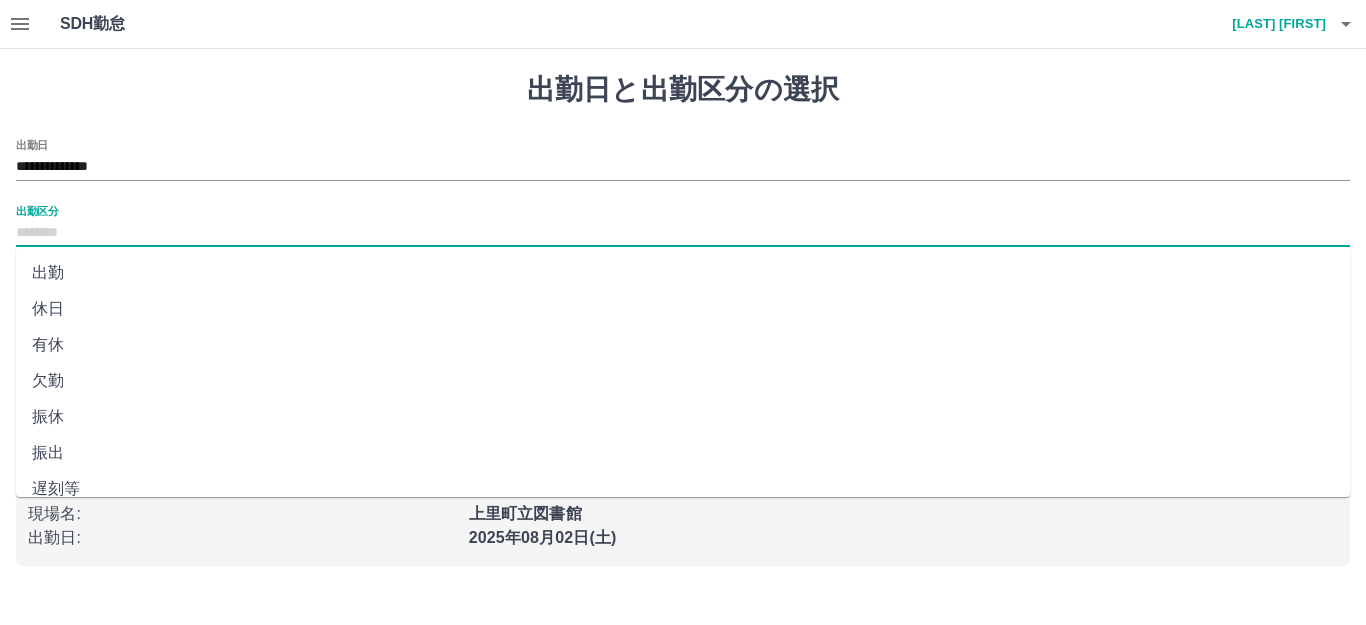 click on "出勤区分" at bounding box center (683, 233) 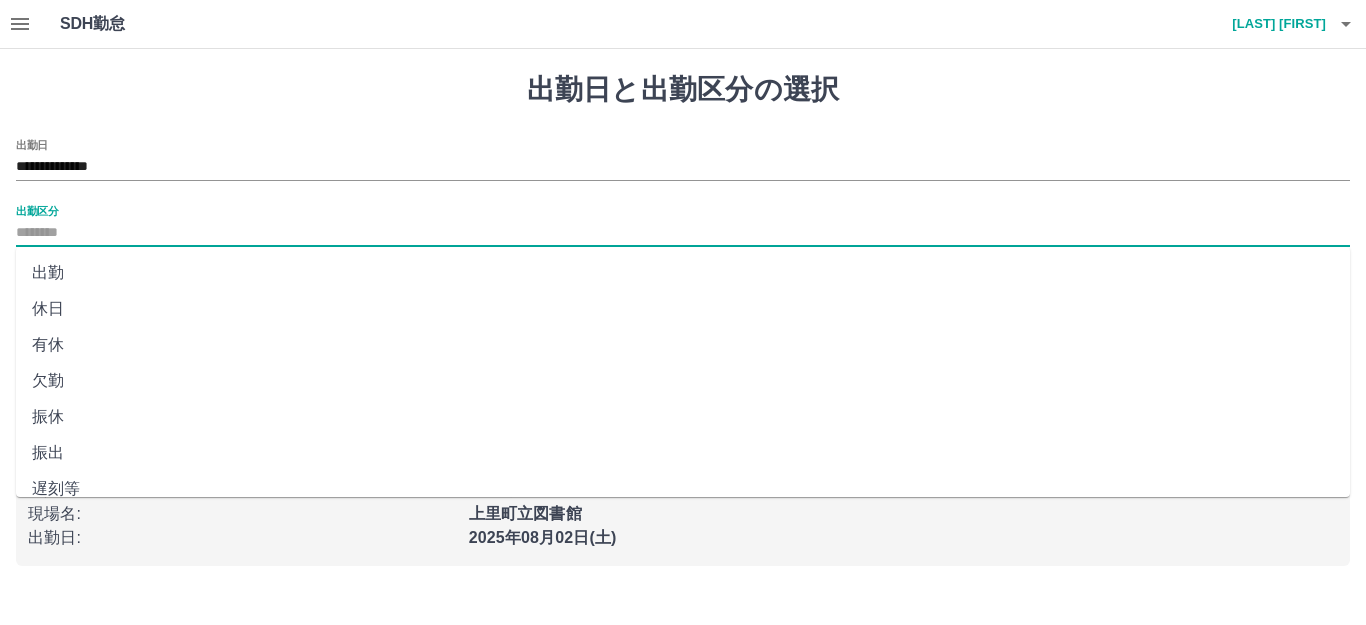 click on "出勤" at bounding box center [683, 273] 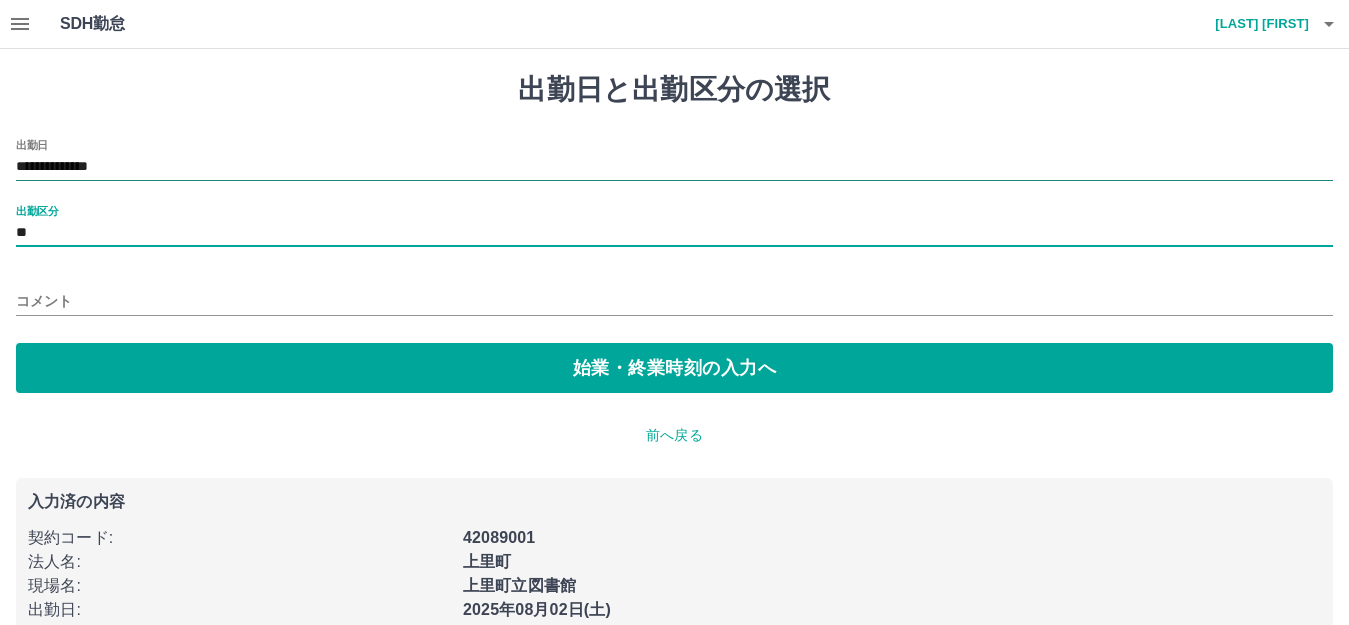 click on "**********" at bounding box center [674, 167] 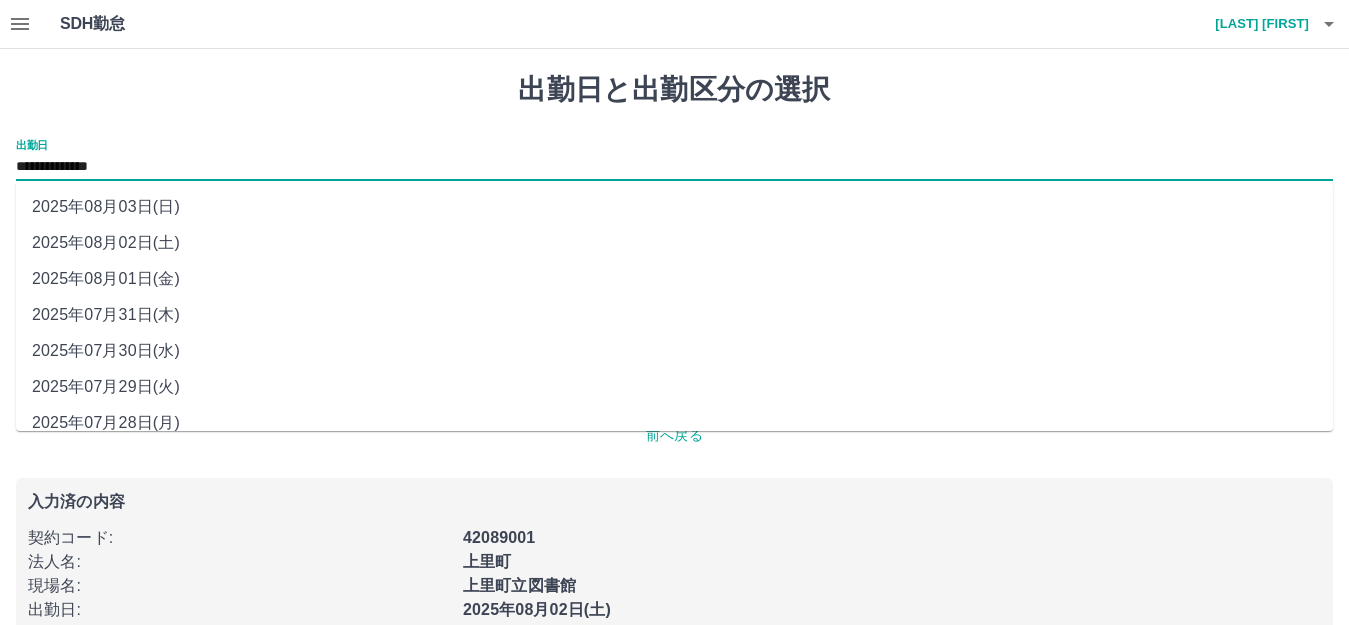click on "2025年07月31日(木)" at bounding box center (674, 315) 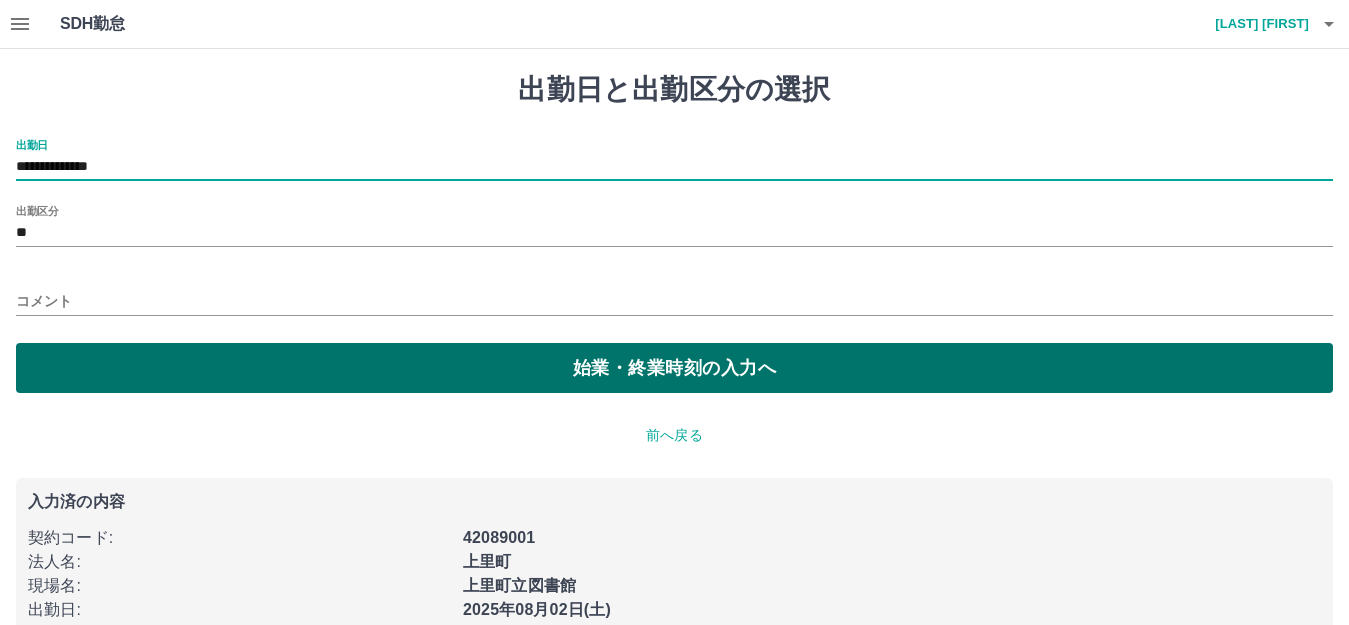 click on "始業・終業時刻の入力へ" at bounding box center [674, 368] 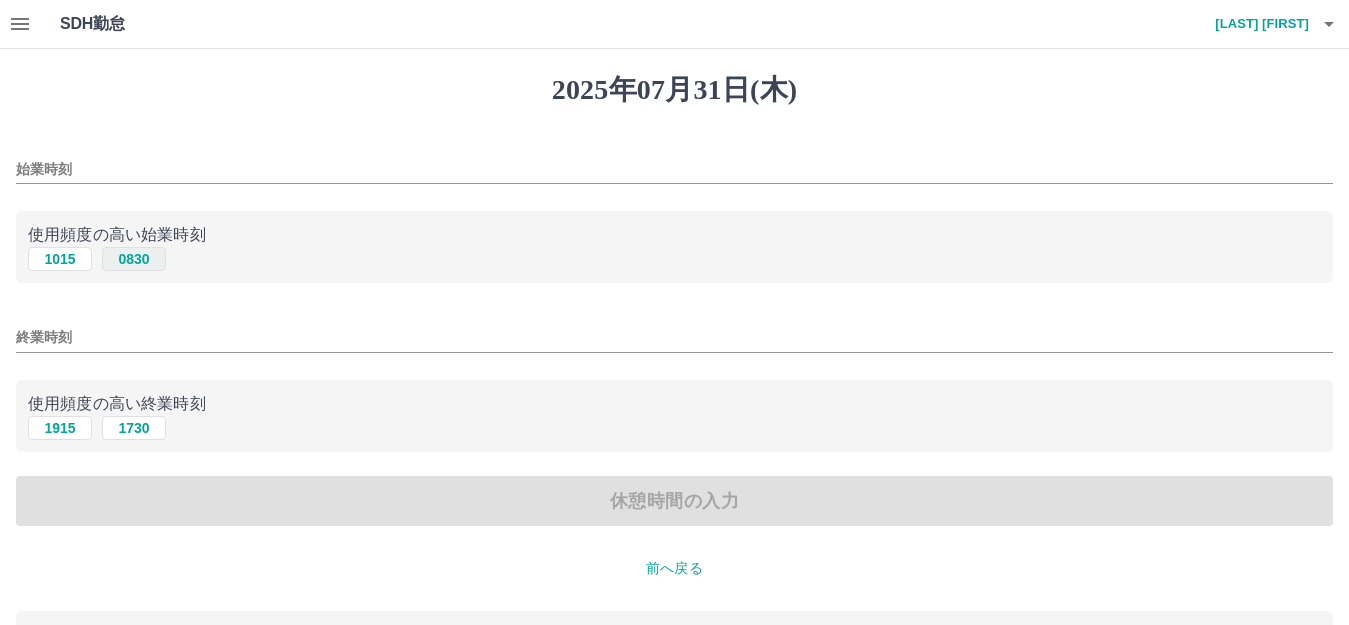 click on "0830" at bounding box center (134, 259) 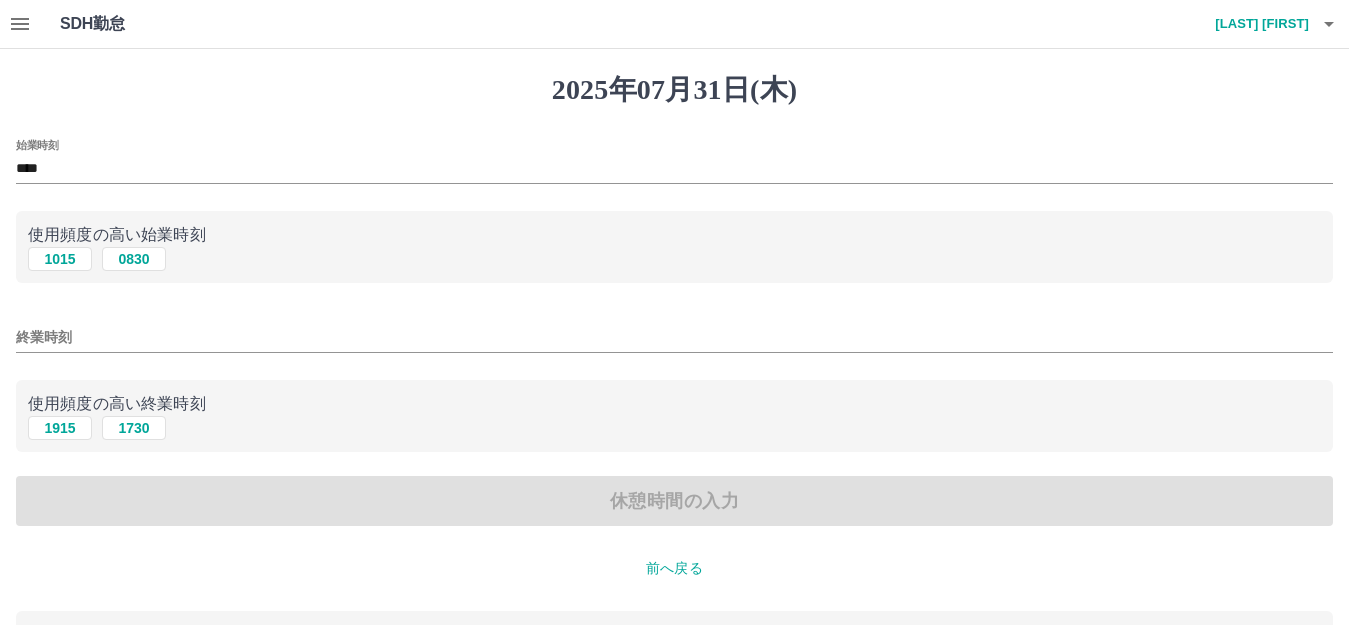 click on "終業時刻" at bounding box center (674, 337) 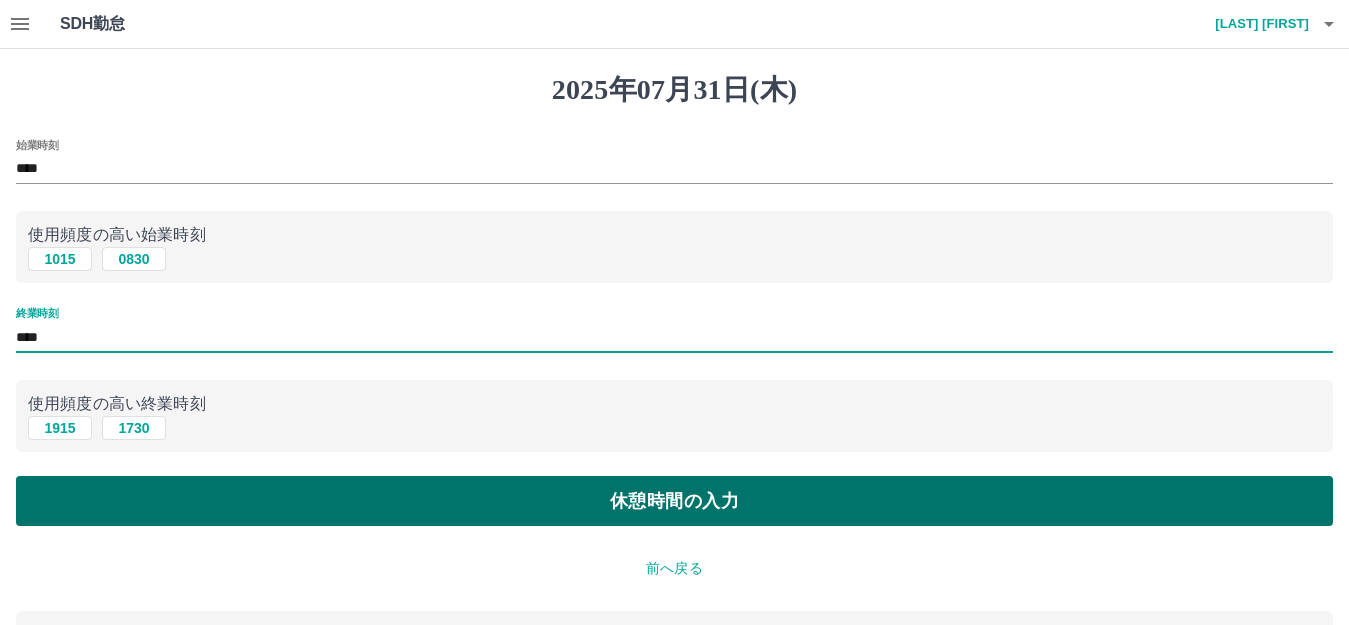 type on "****" 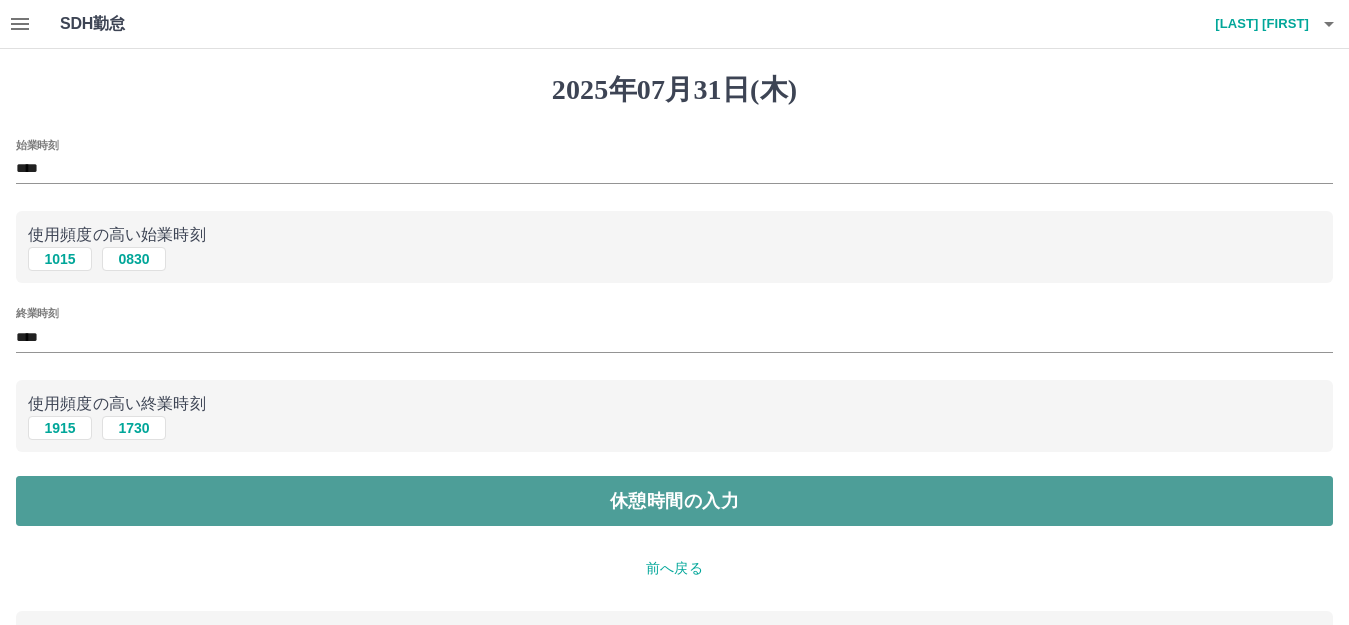 click on "休憩時間の入力" at bounding box center (674, 501) 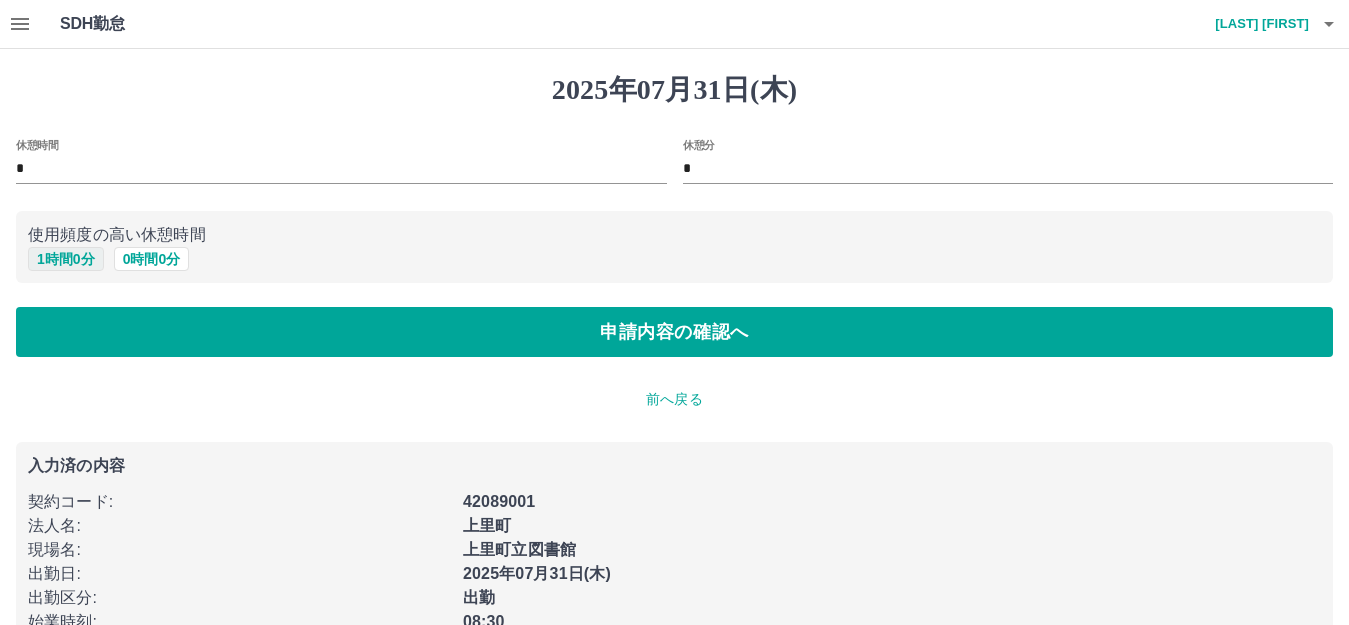 click on "1 時間 0 分" at bounding box center (66, 259) 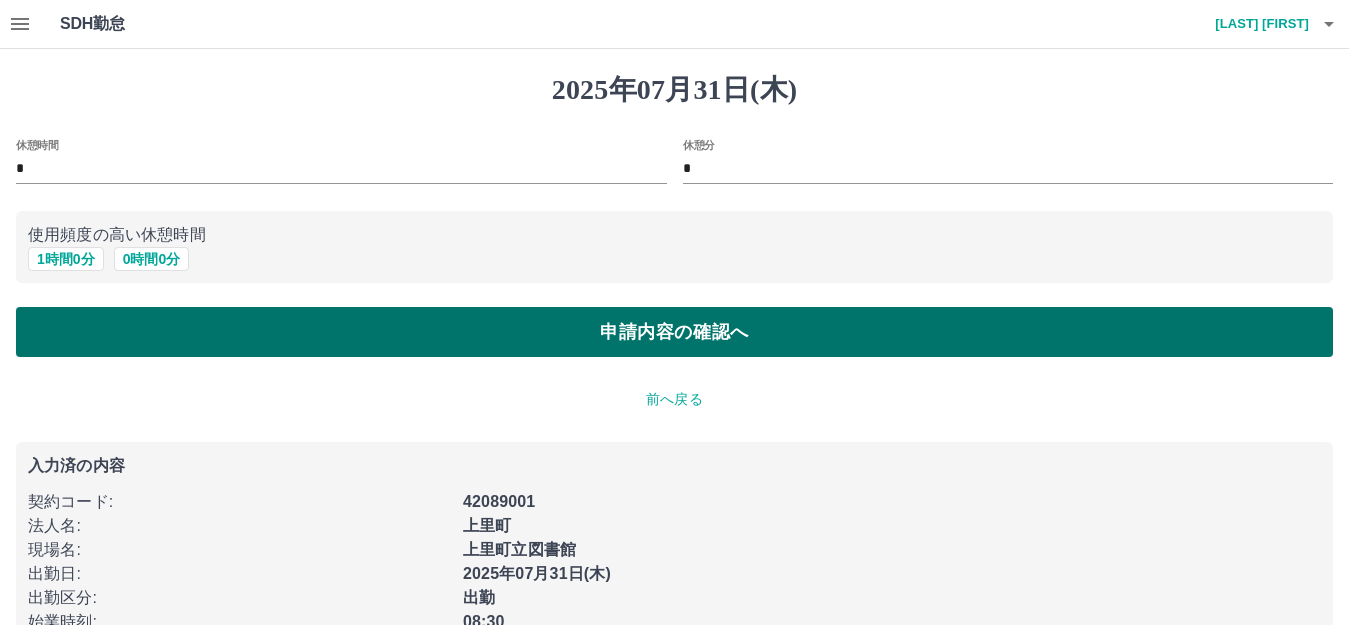 click on "申請内容の確認へ" at bounding box center [674, 332] 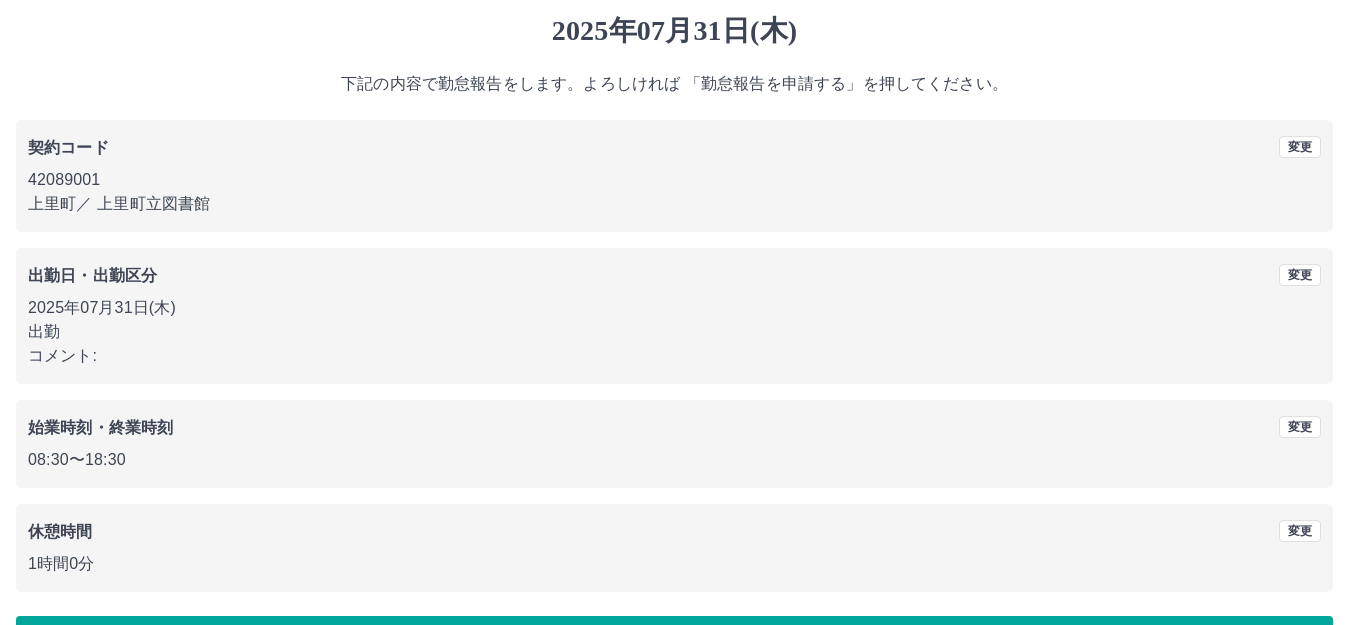 scroll, scrollTop: 124, scrollLeft: 0, axis: vertical 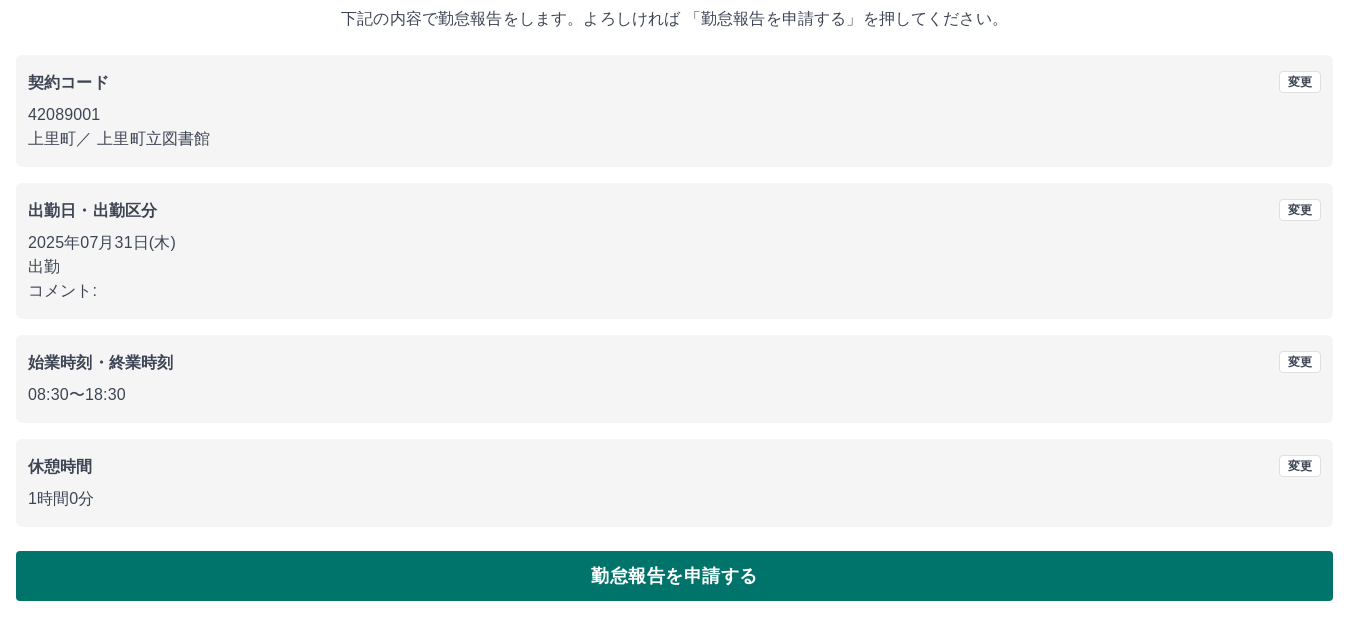click on "勤怠報告を申請する" at bounding box center [674, 576] 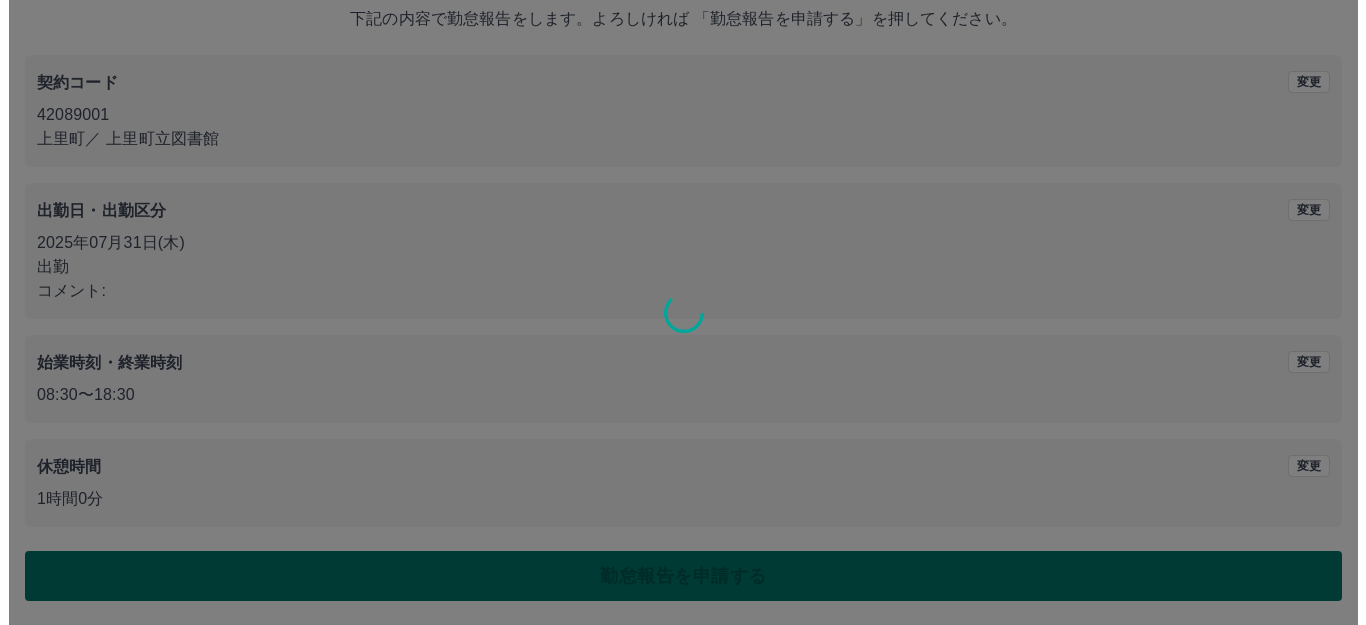 scroll, scrollTop: 0, scrollLeft: 0, axis: both 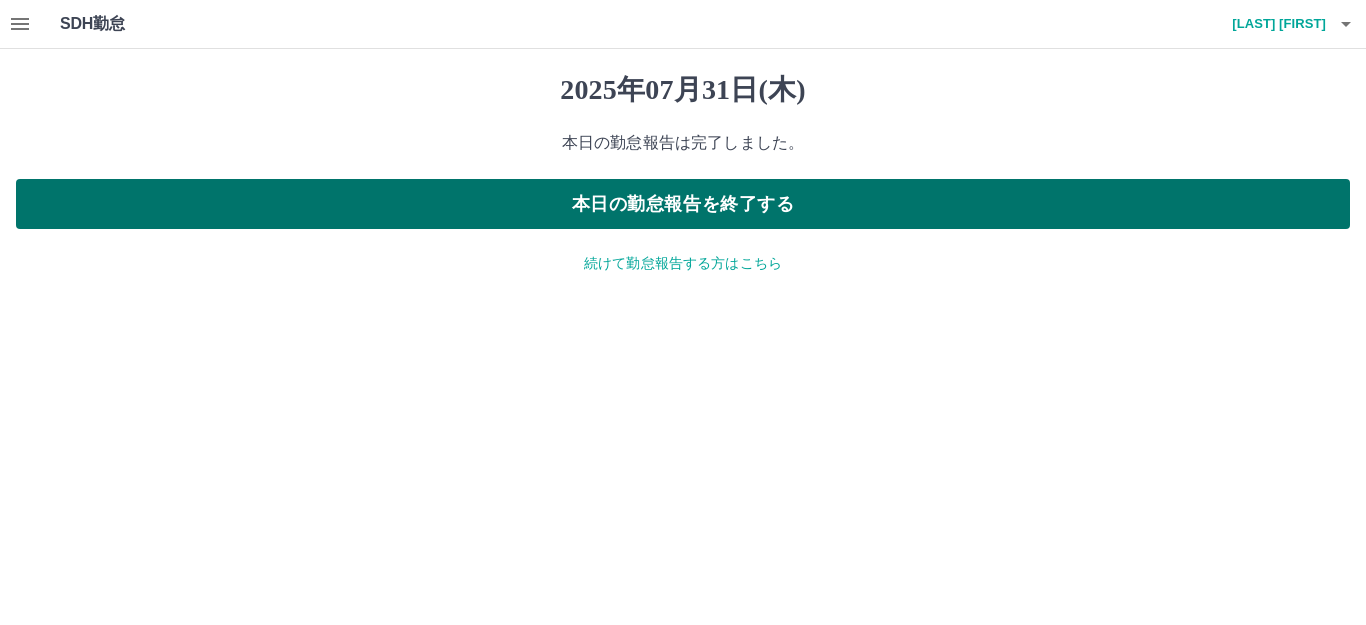 click on "本日の勤怠報告を終了する" at bounding box center (683, 204) 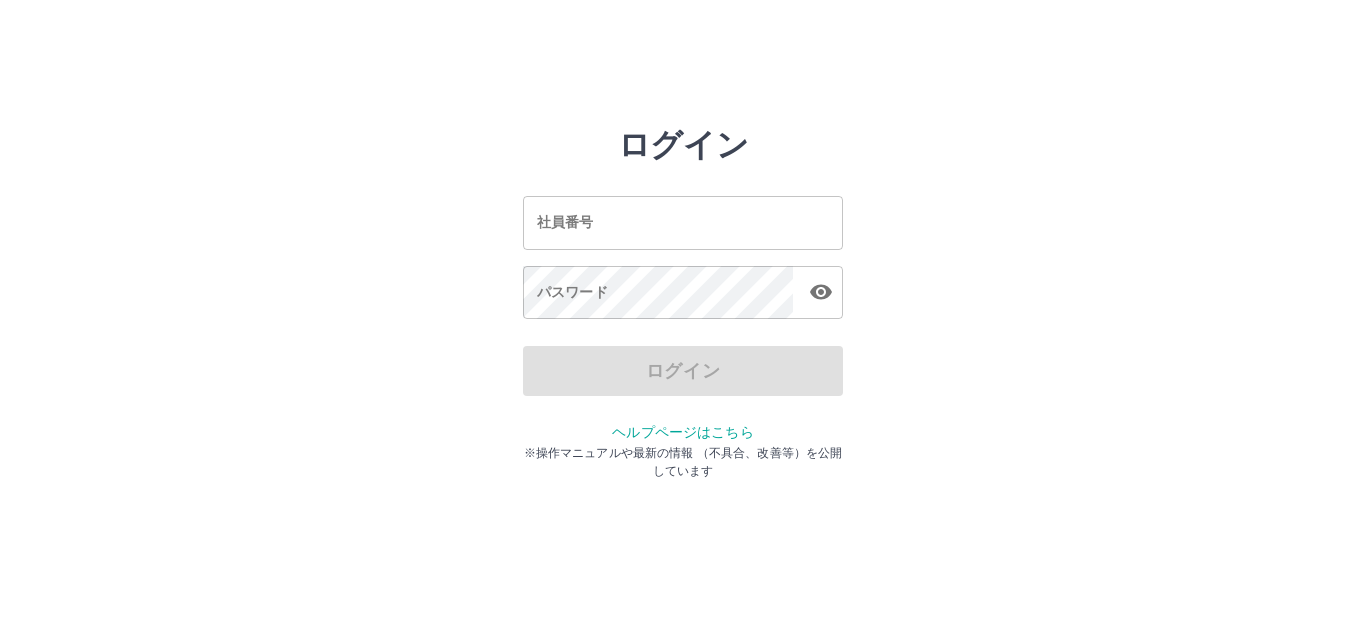 scroll, scrollTop: 0, scrollLeft: 0, axis: both 